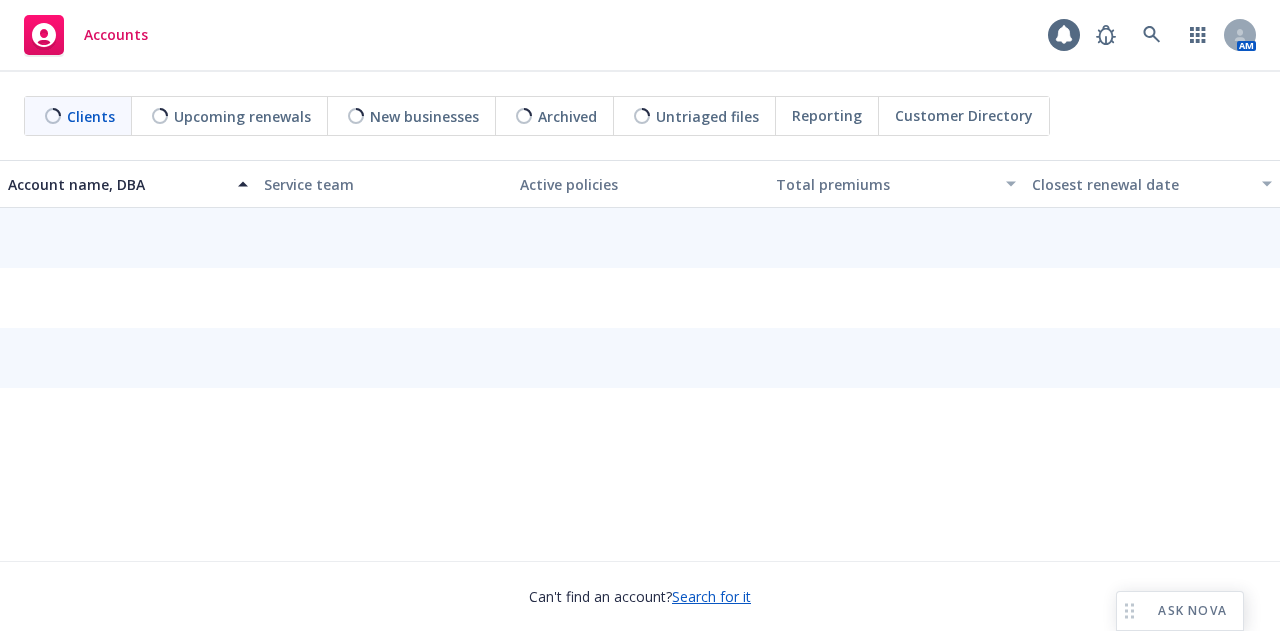 scroll, scrollTop: 0, scrollLeft: 0, axis: both 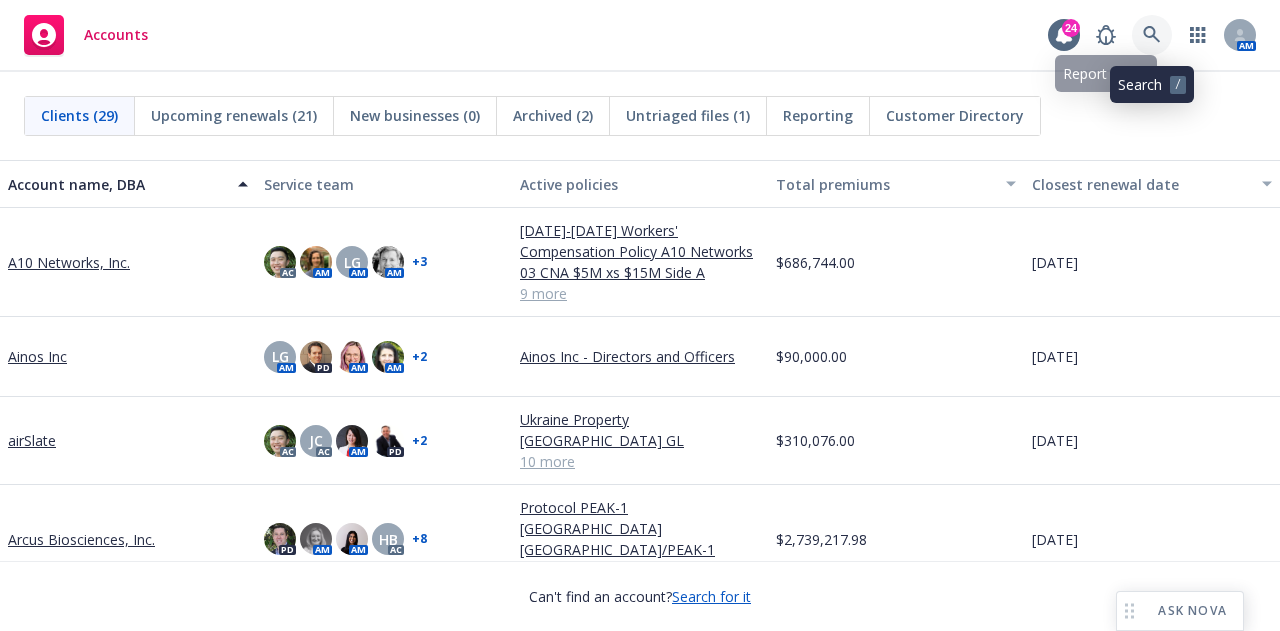 click 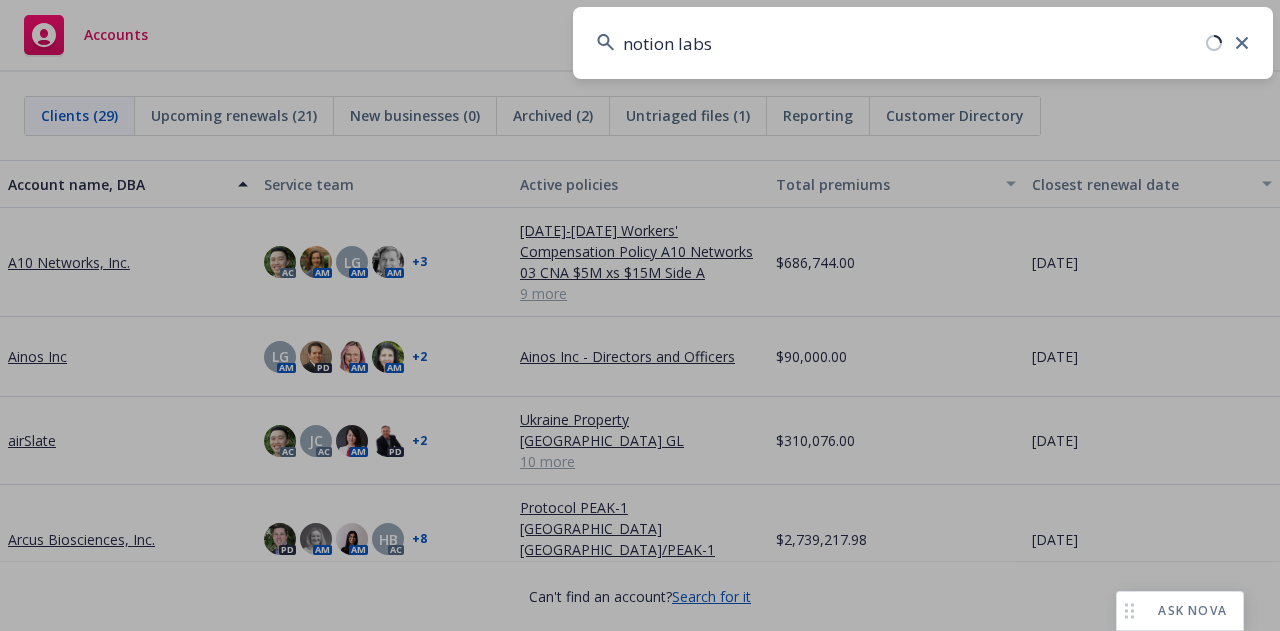 type on "notion labs" 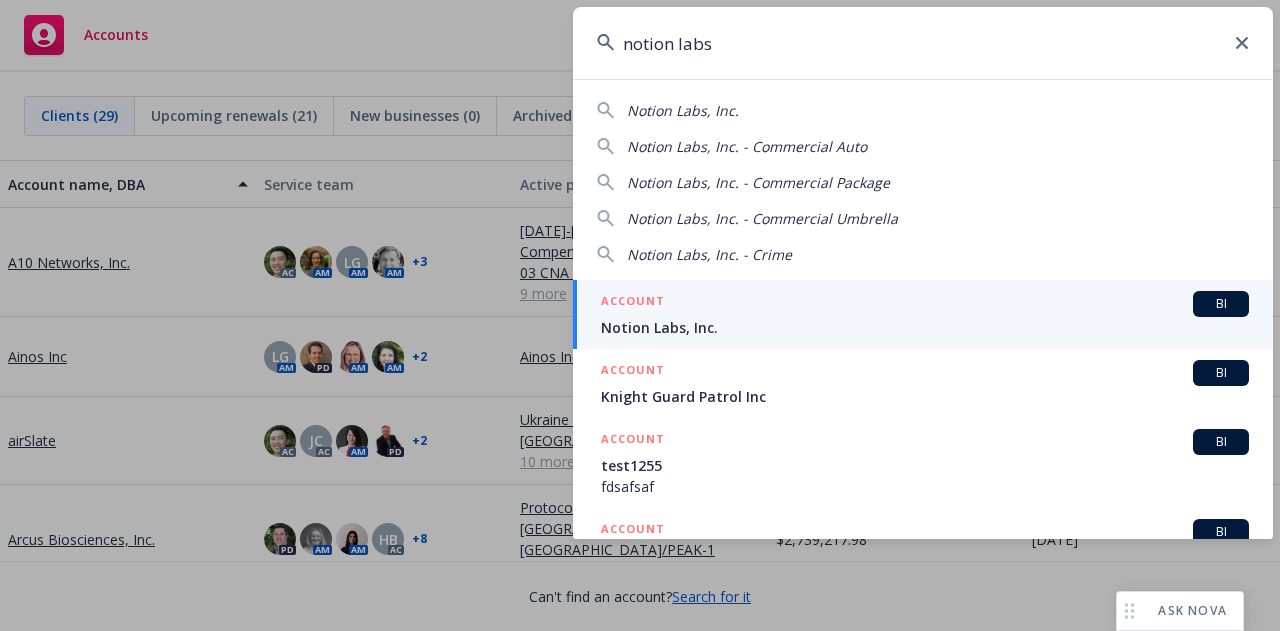 click on "Notion Labs, Inc." at bounding box center [925, 327] 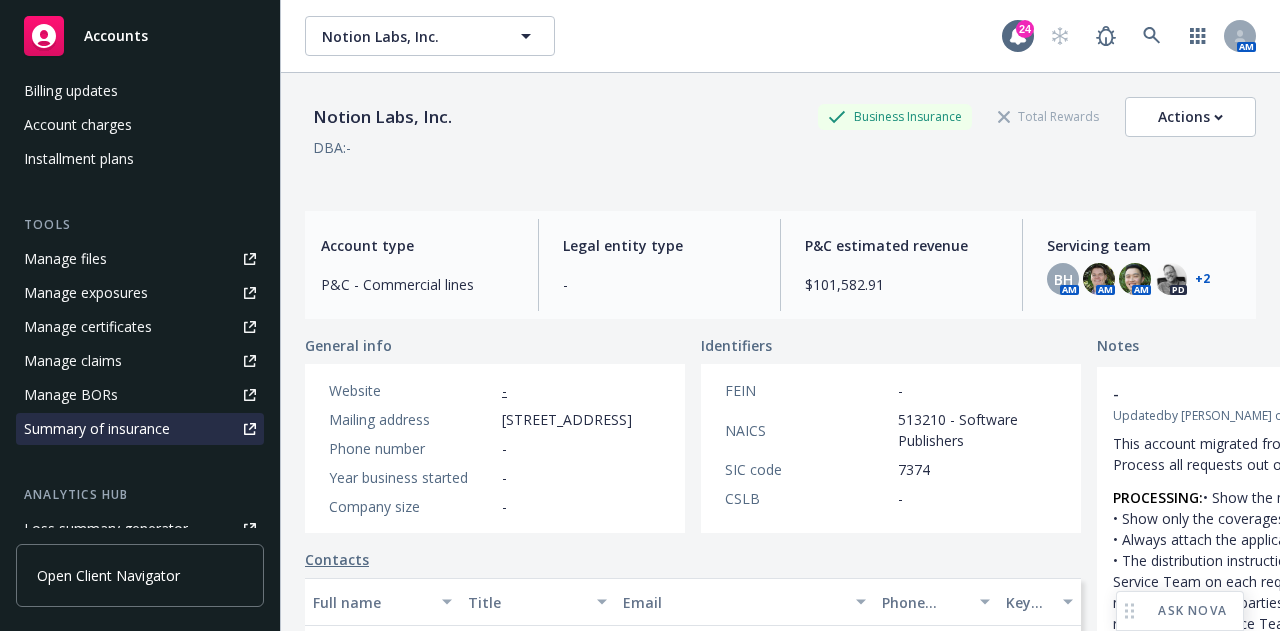scroll, scrollTop: 420, scrollLeft: 0, axis: vertical 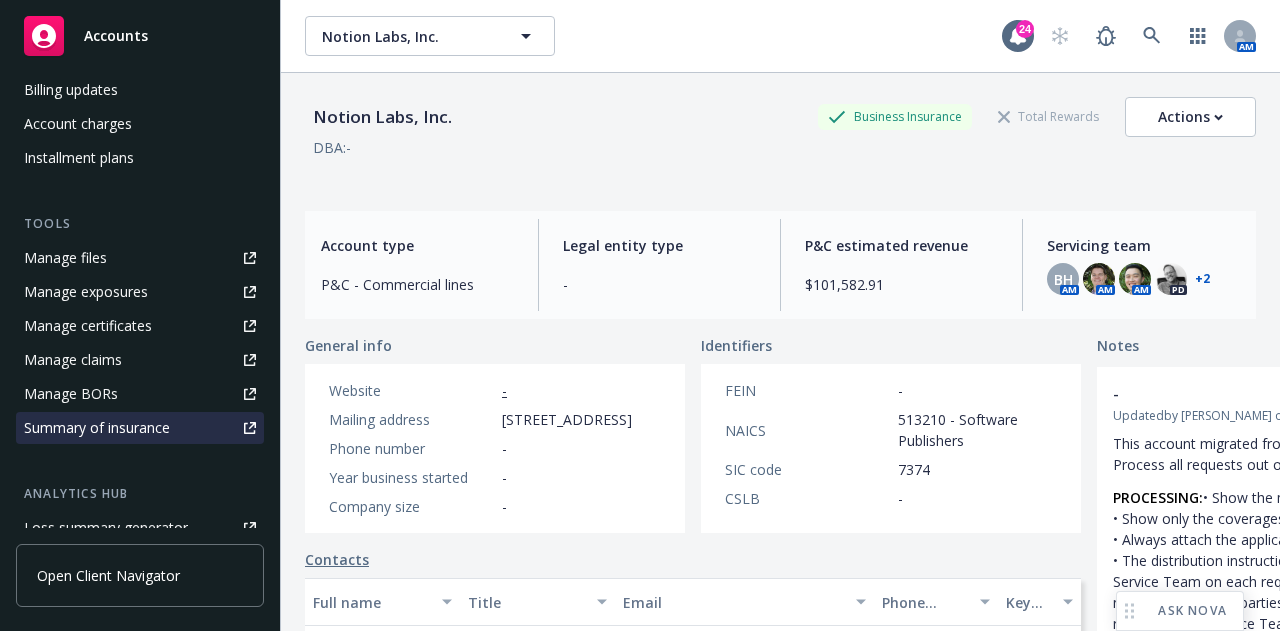 click on "Summary of insurance" at bounding box center (97, 428) 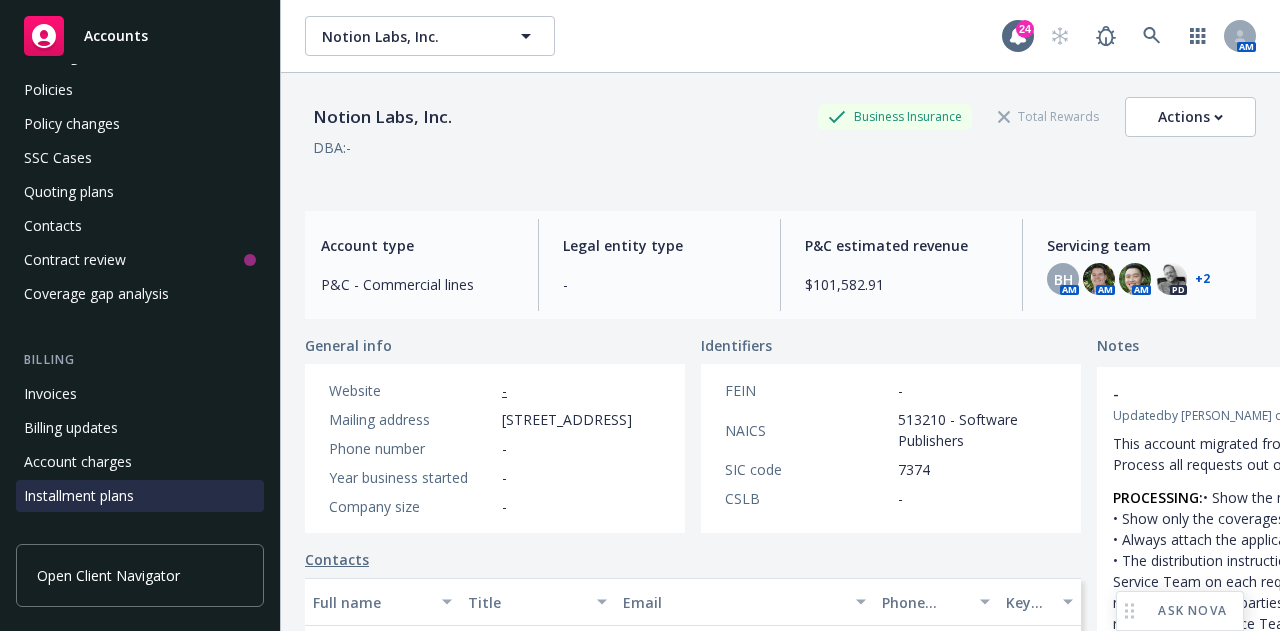 scroll, scrollTop: 0, scrollLeft: 0, axis: both 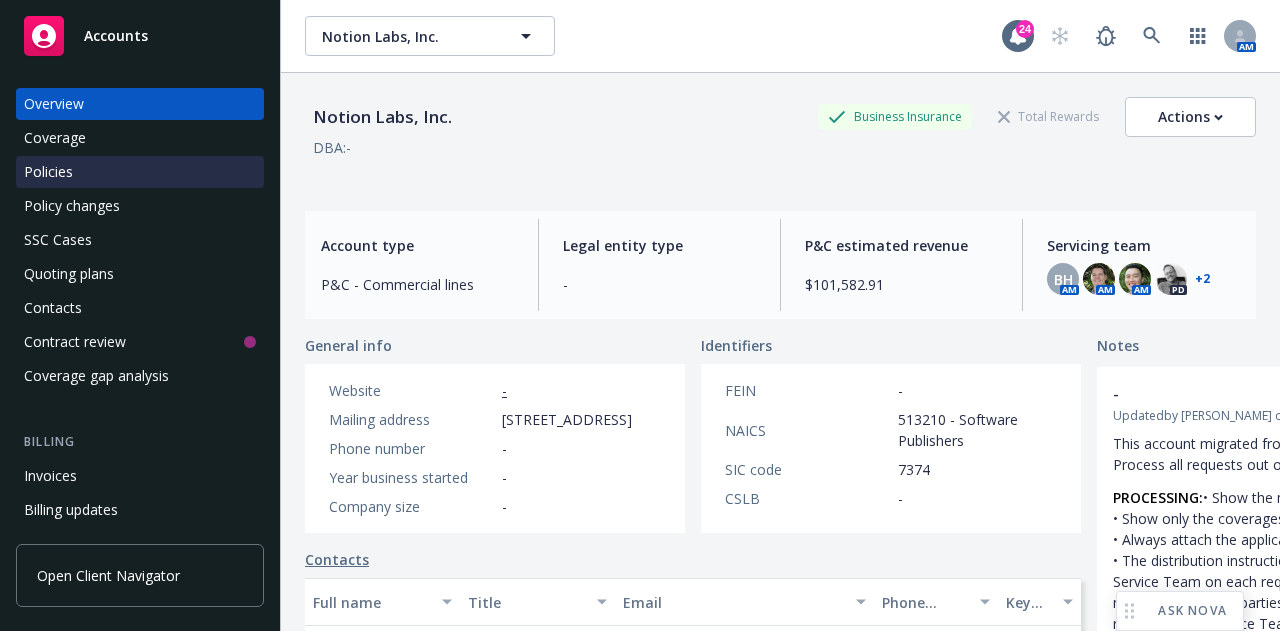 click on "Policies" at bounding box center (140, 172) 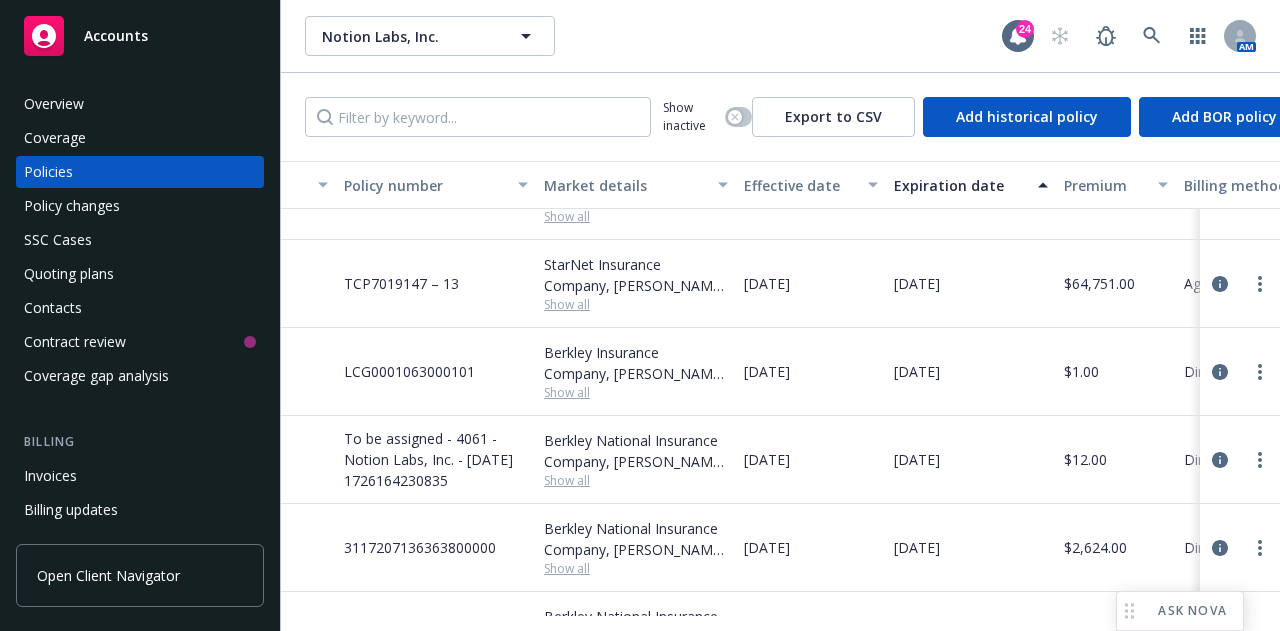 scroll, scrollTop: 704, scrollLeft: 0, axis: vertical 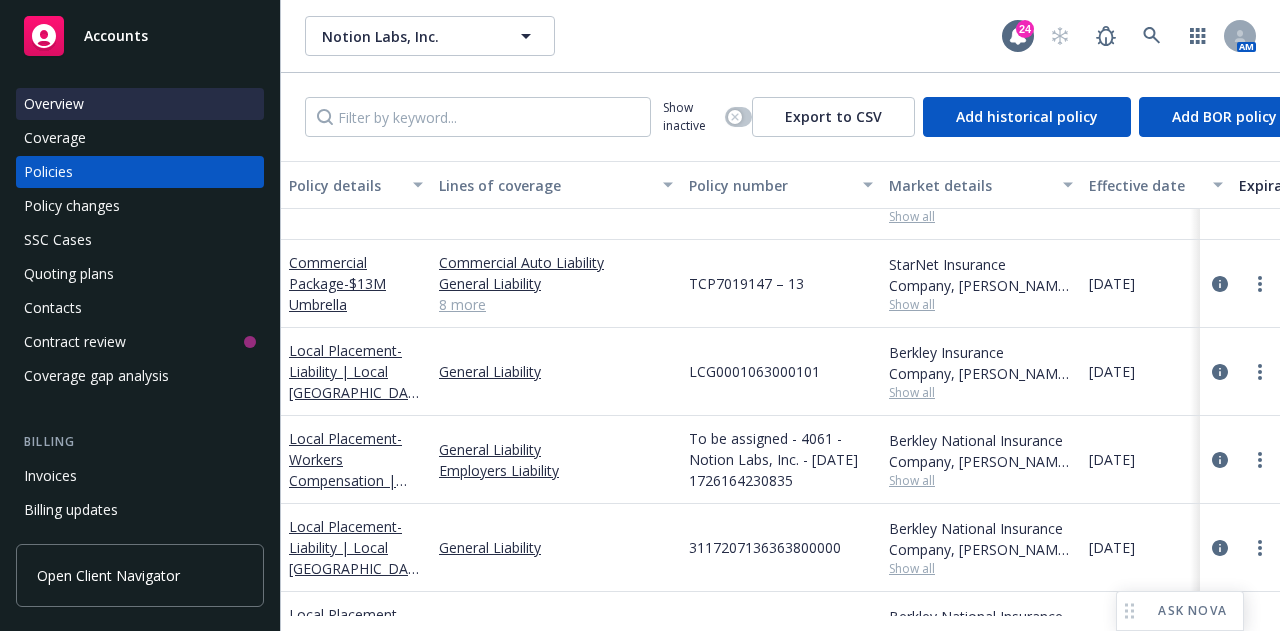 click on "Overview" at bounding box center (54, 104) 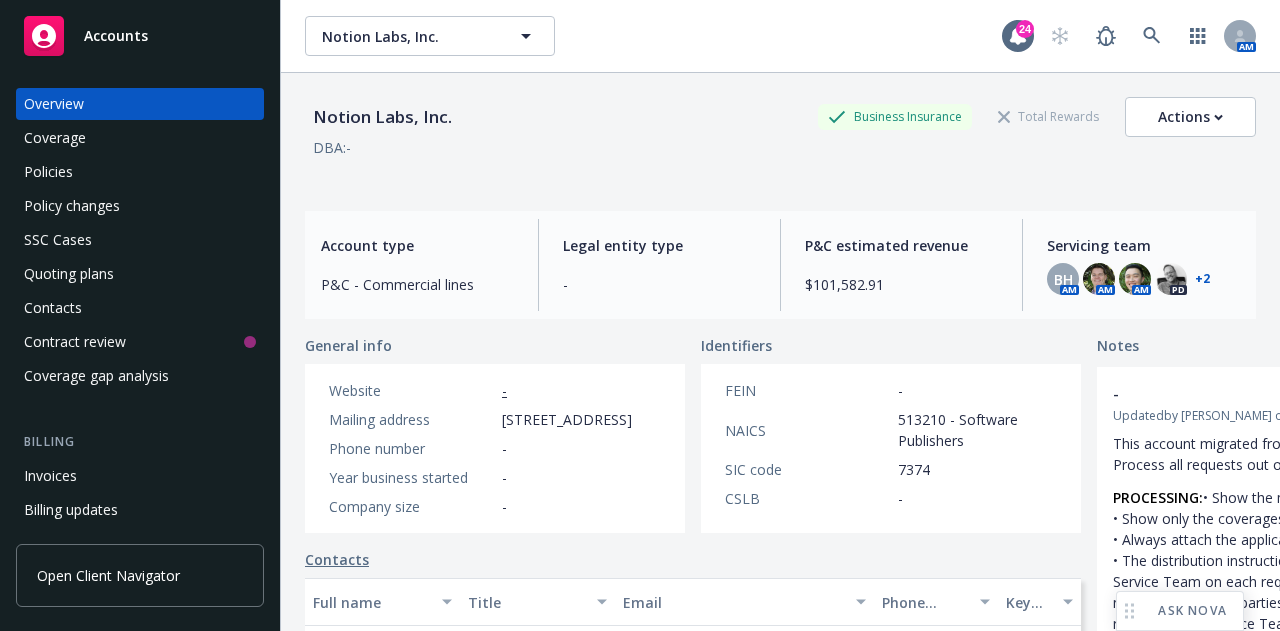 click on "+ 2" at bounding box center [1202, 279] 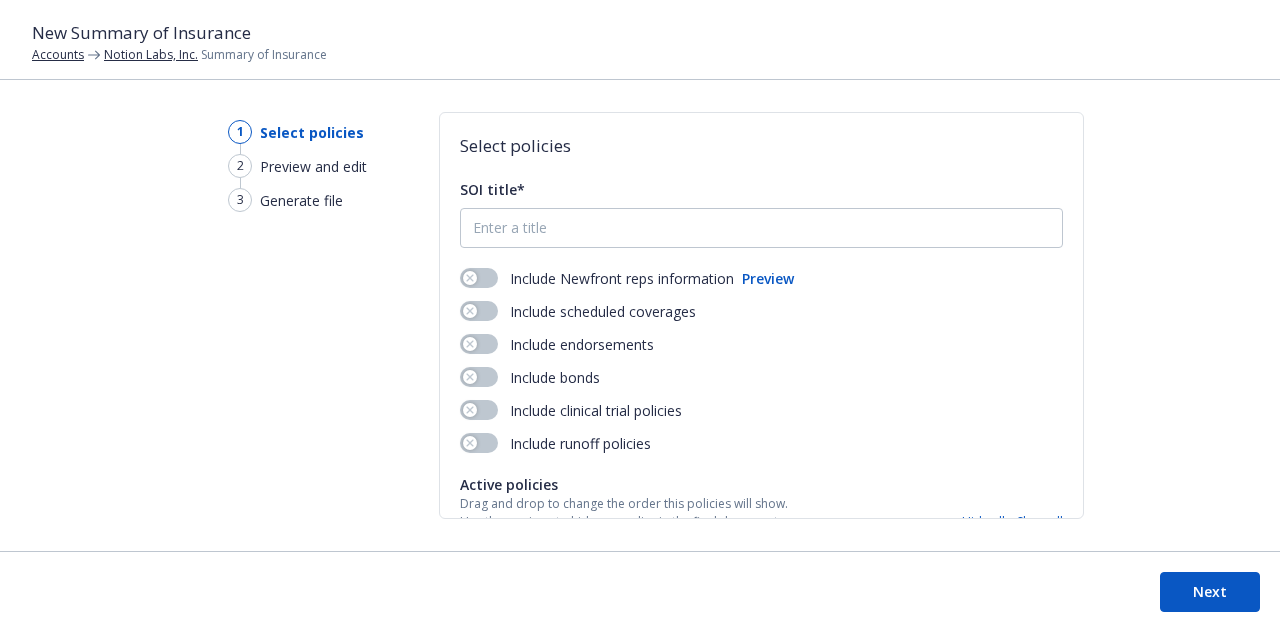 scroll, scrollTop: 0, scrollLeft: 0, axis: both 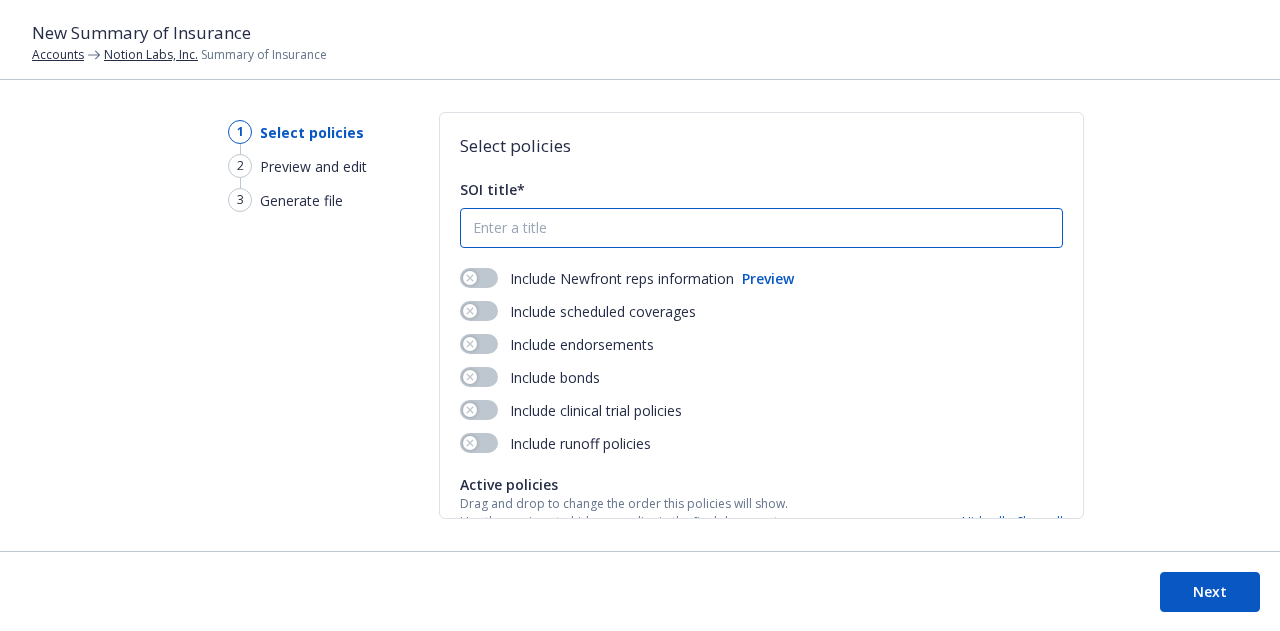 click on "SOI title*" at bounding box center (761, 228) 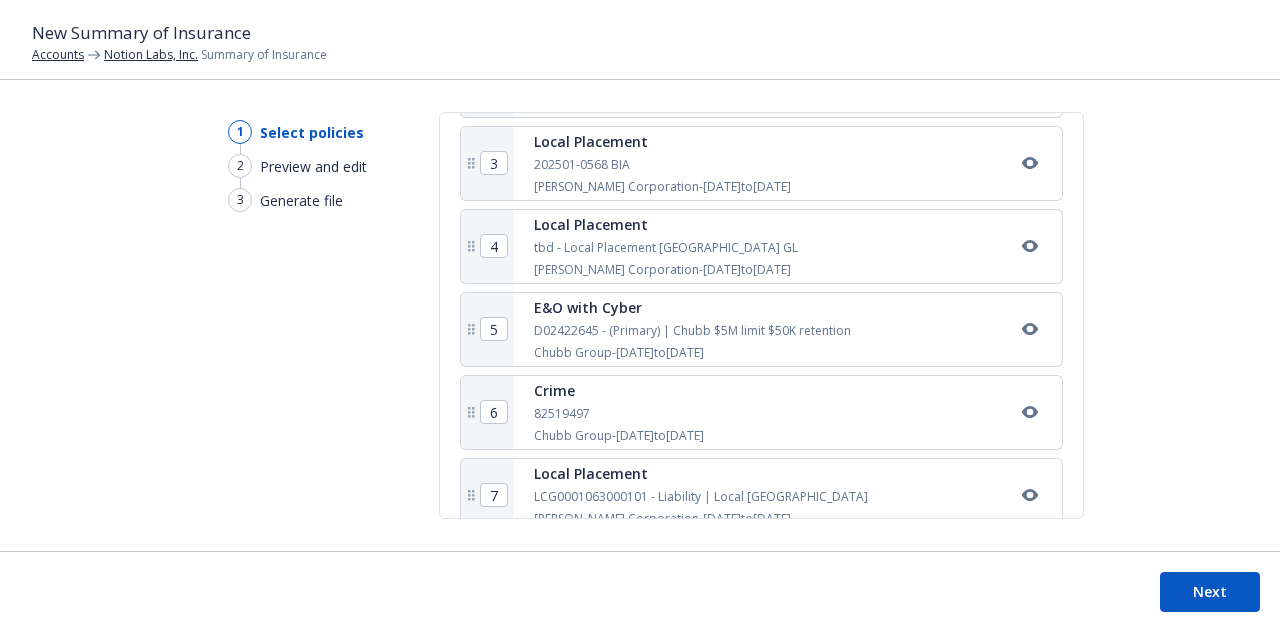 scroll, scrollTop: 483, scrollLeft: 0, axis: vertical 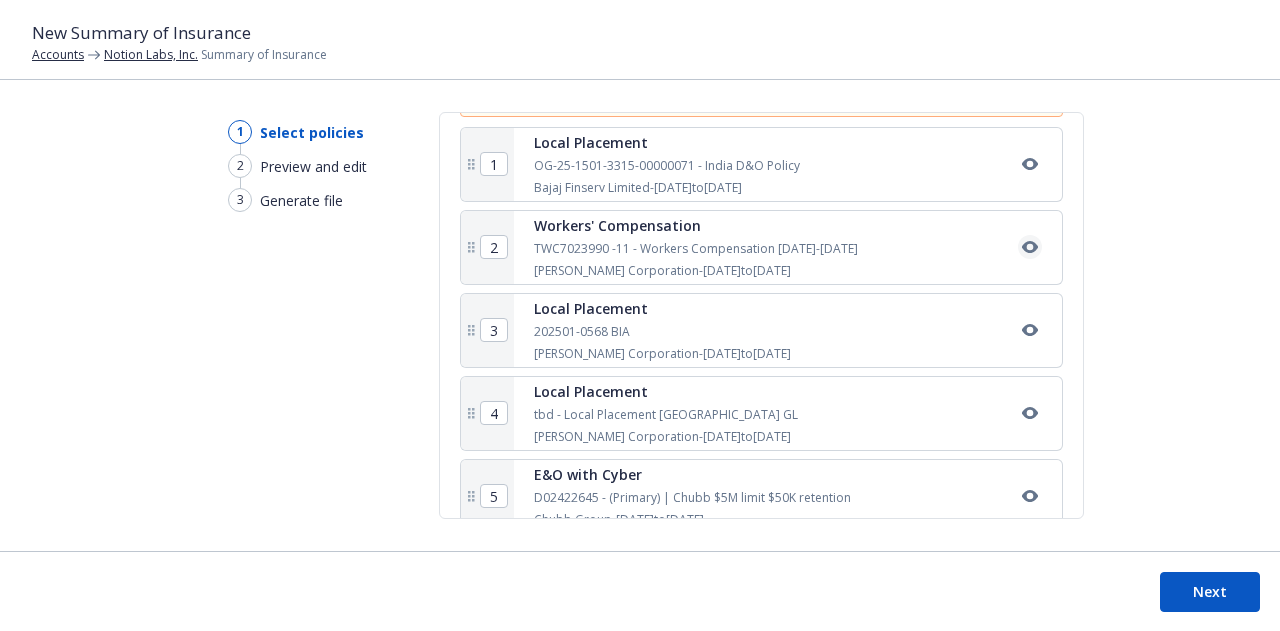 click 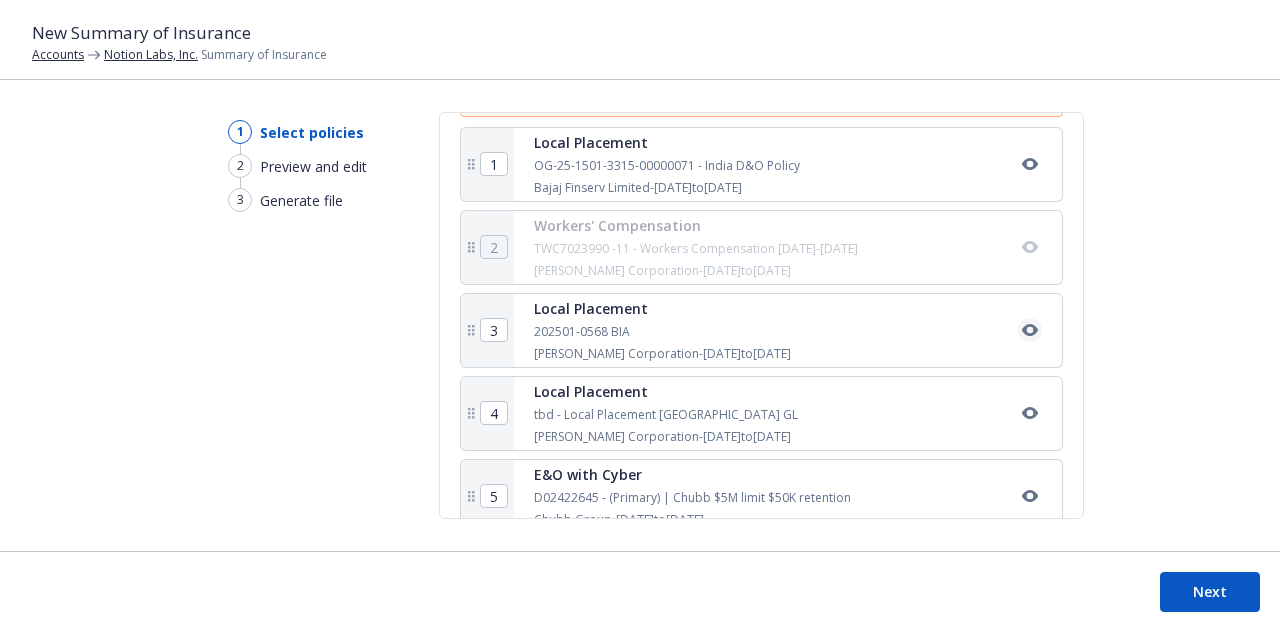 click 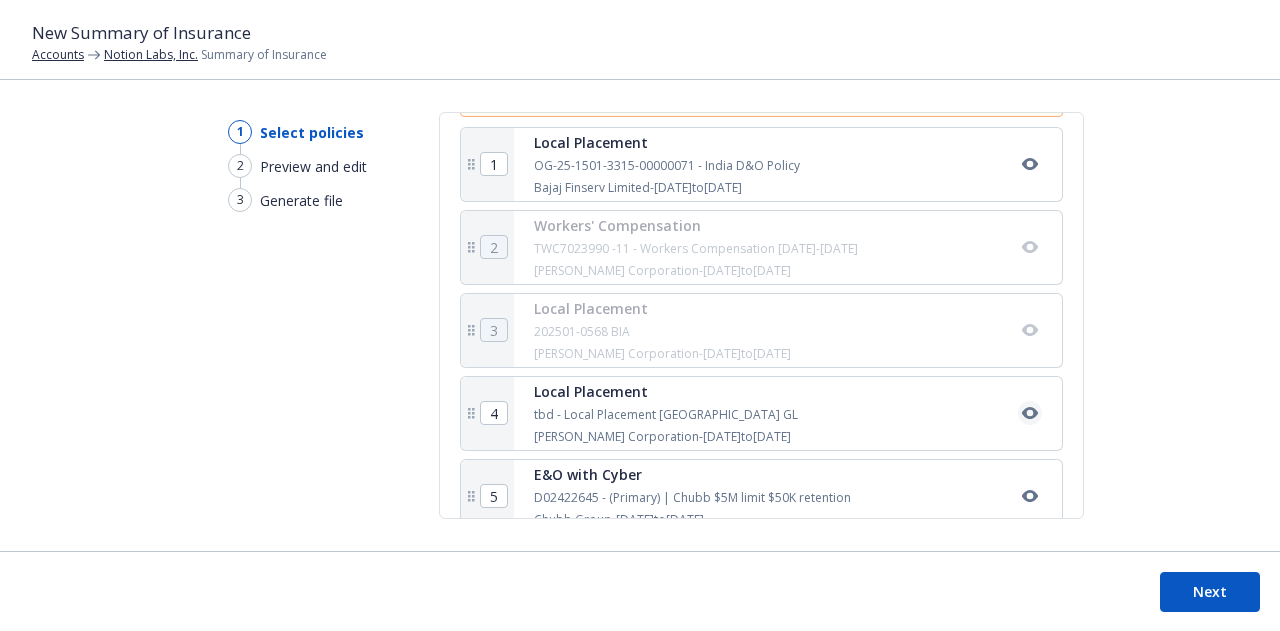 click 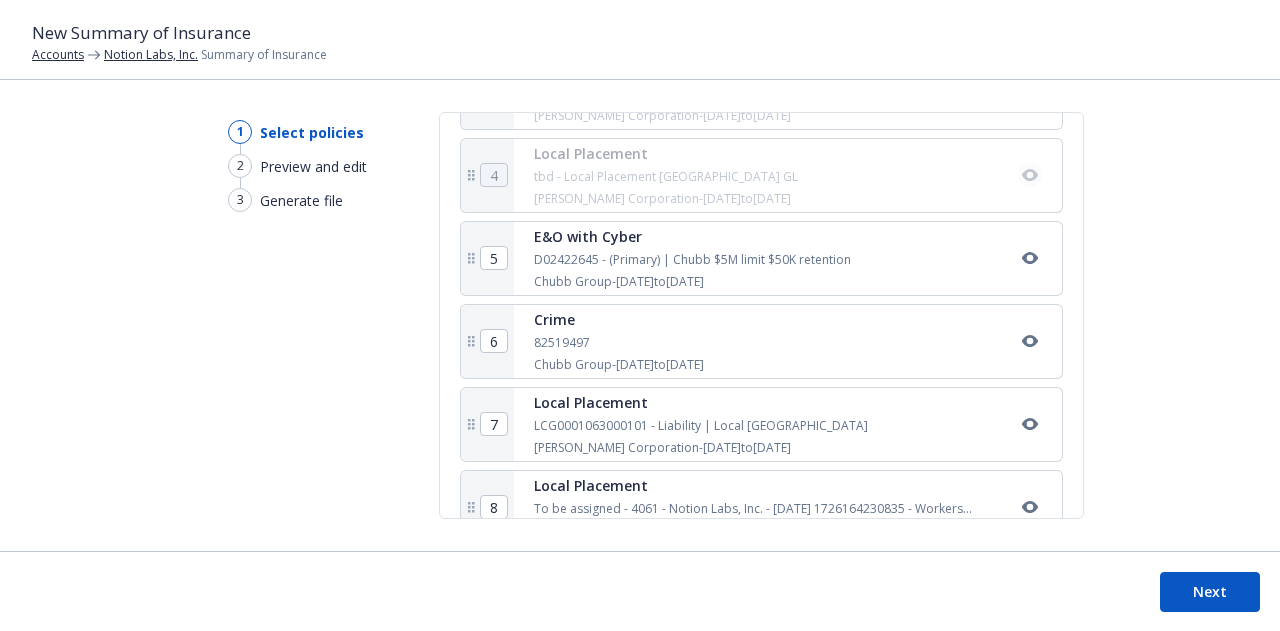 scroll, scrollTop: 722, scrollLeft: 0, axis: vertical 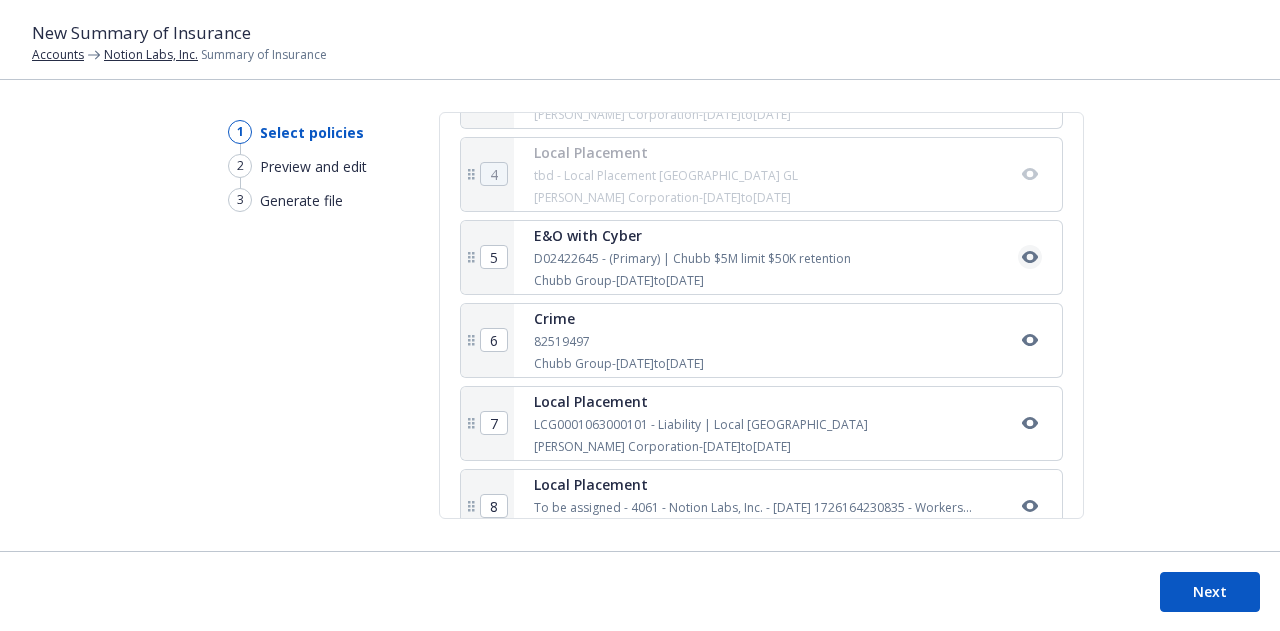 type on "Management Liability SOI 24-25 Policy Period" 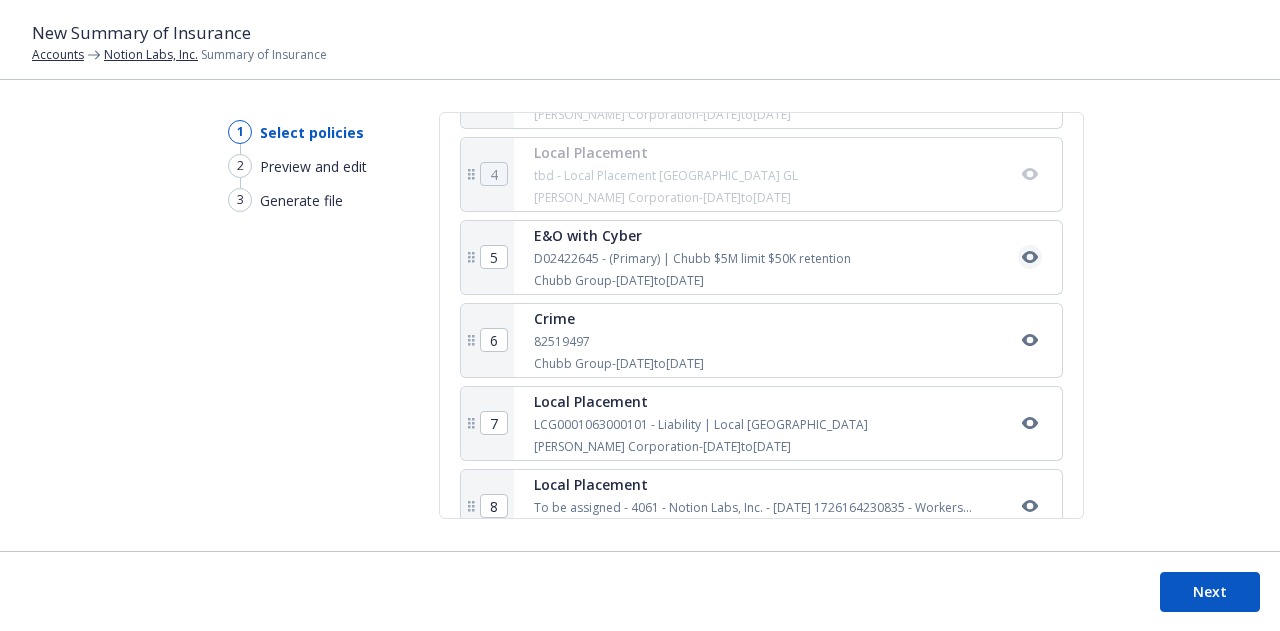 click at bounding box center [1030, 257] 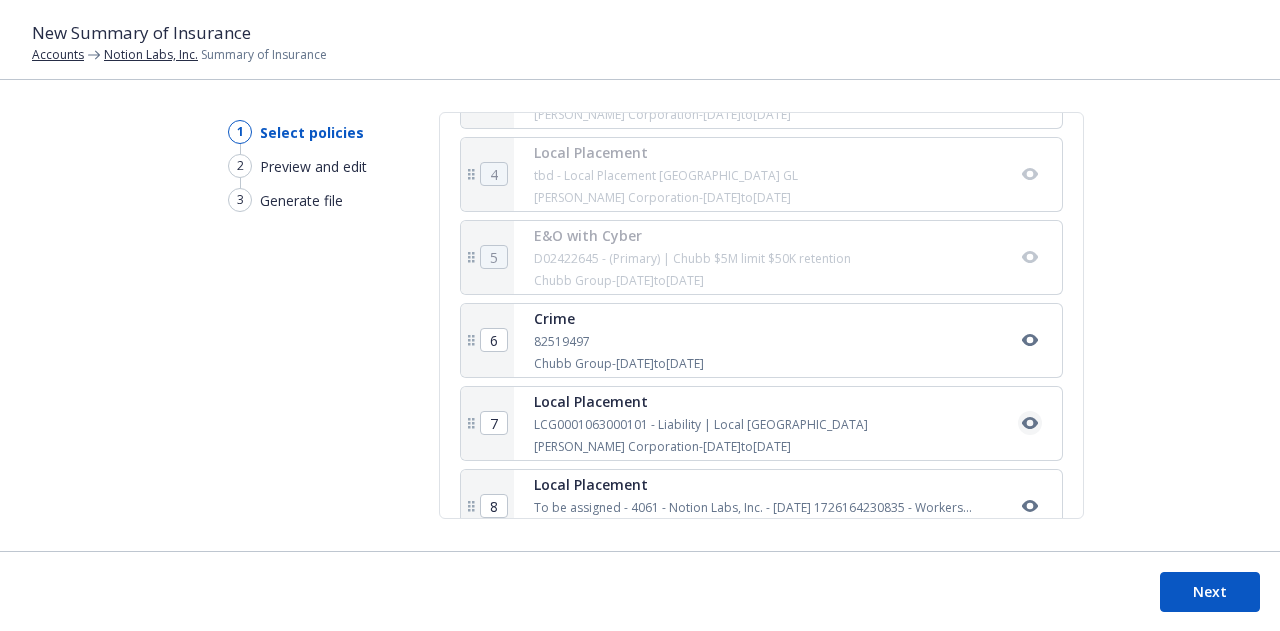 click at bounding box center [1030, 423] 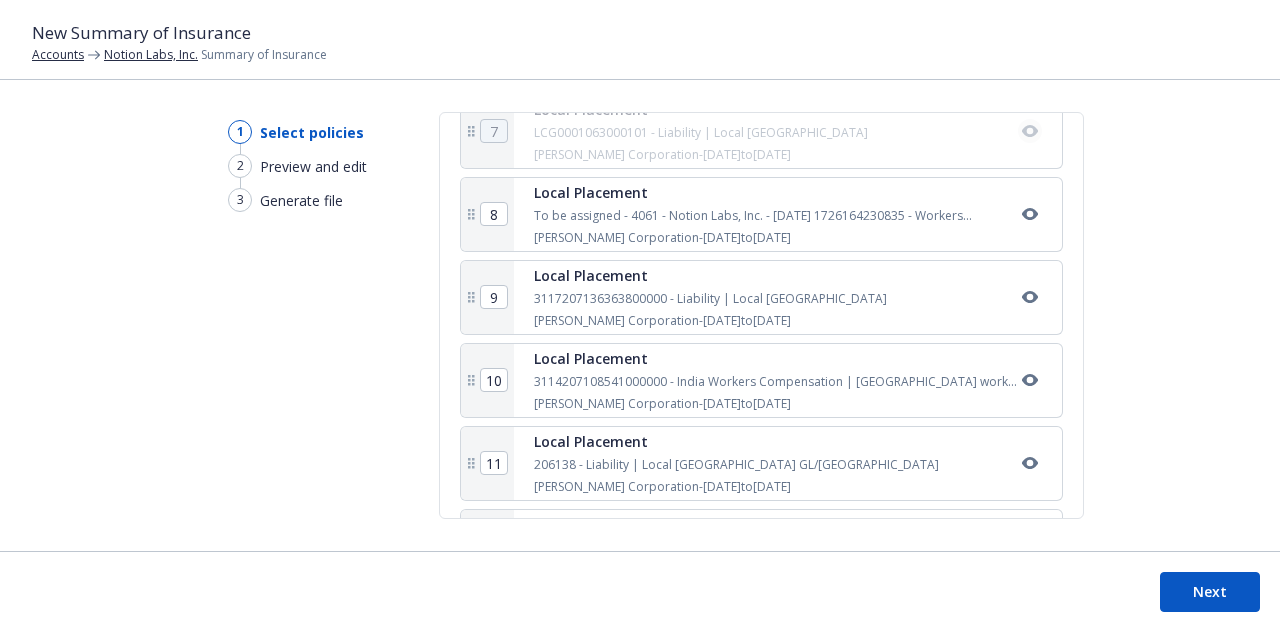 scroll, scrollTop: 1029, scrollLeft: 0, axis: vertical 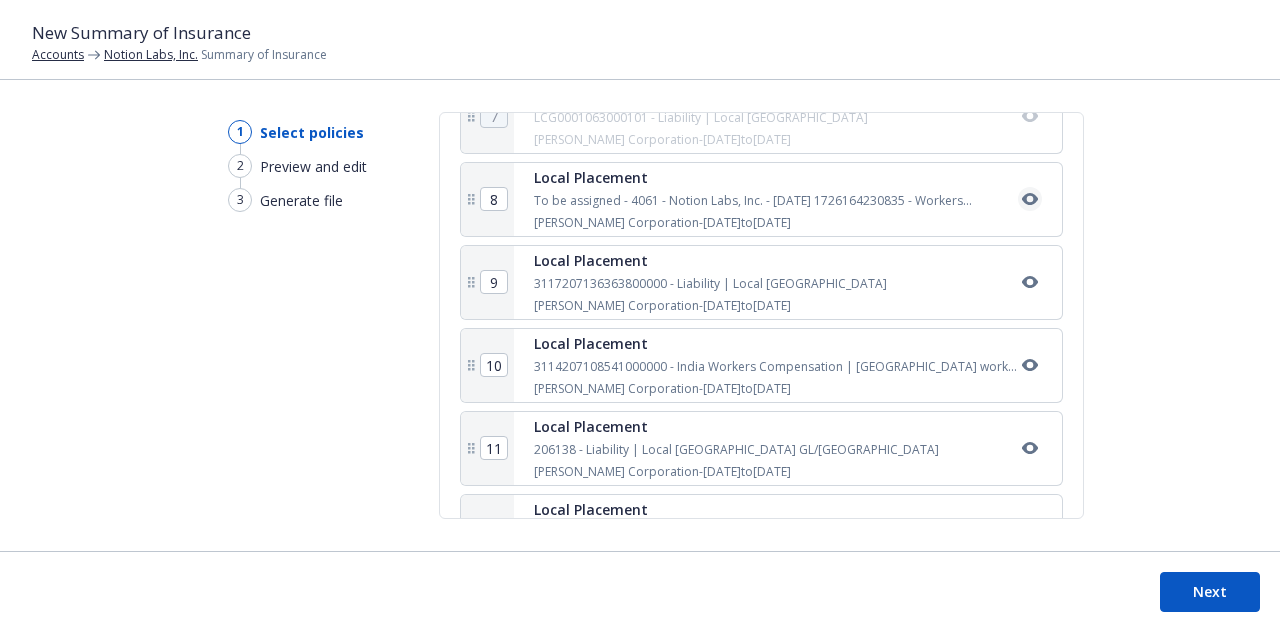 click 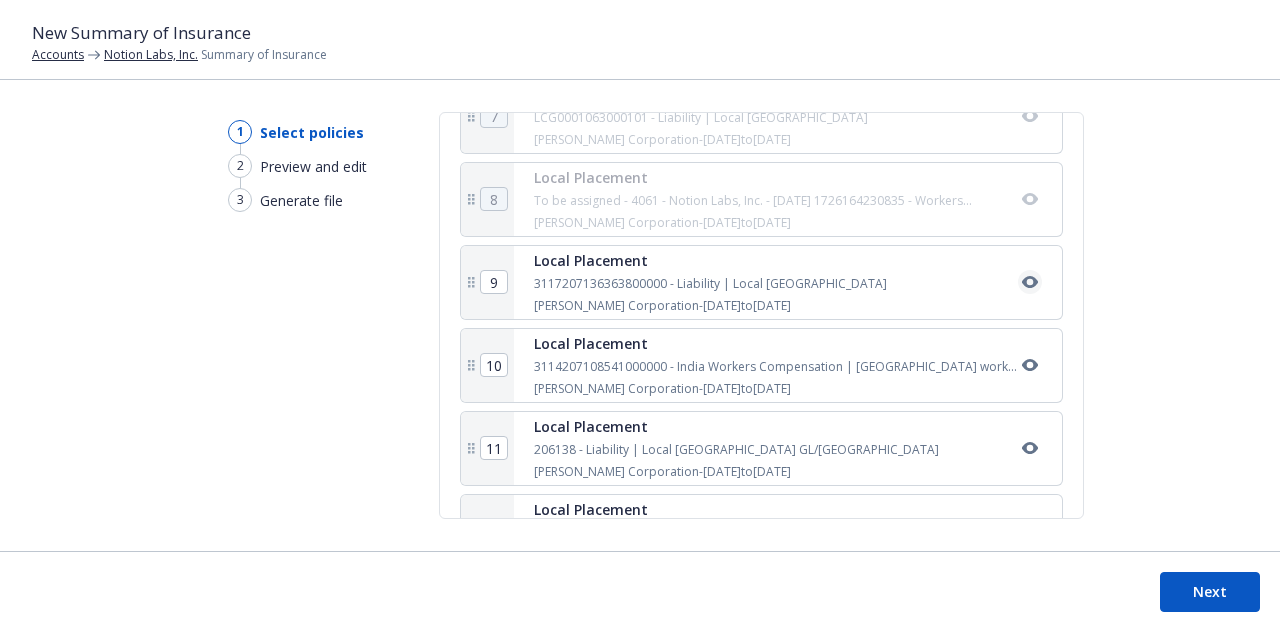 click 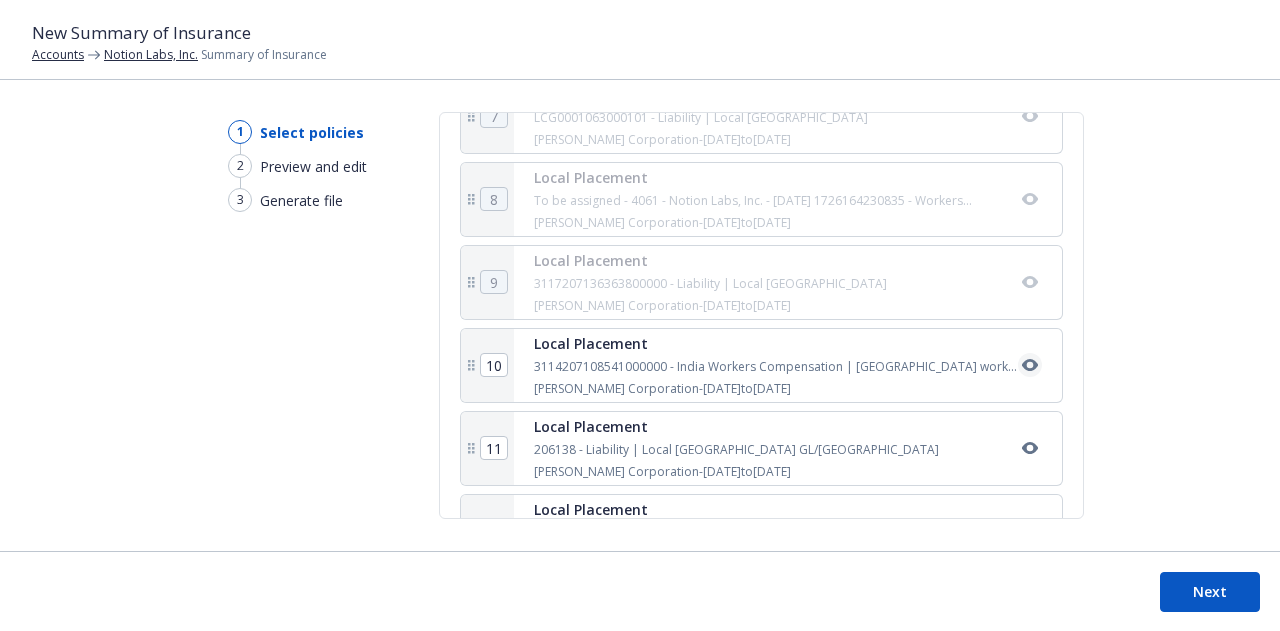 click 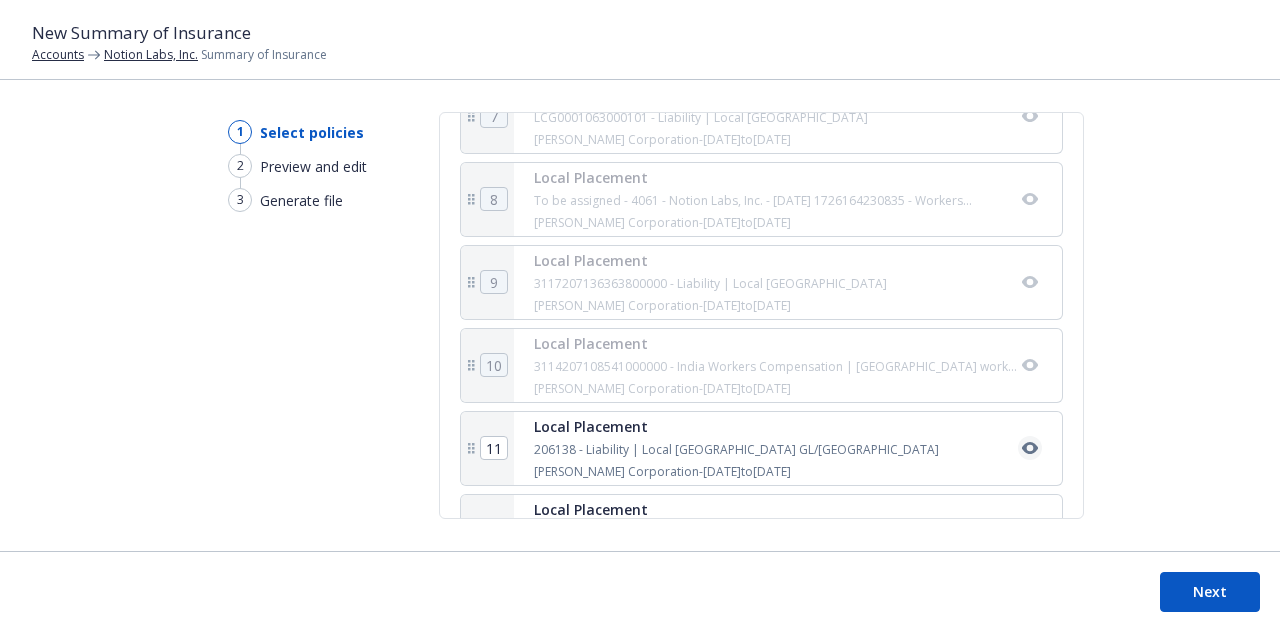 click 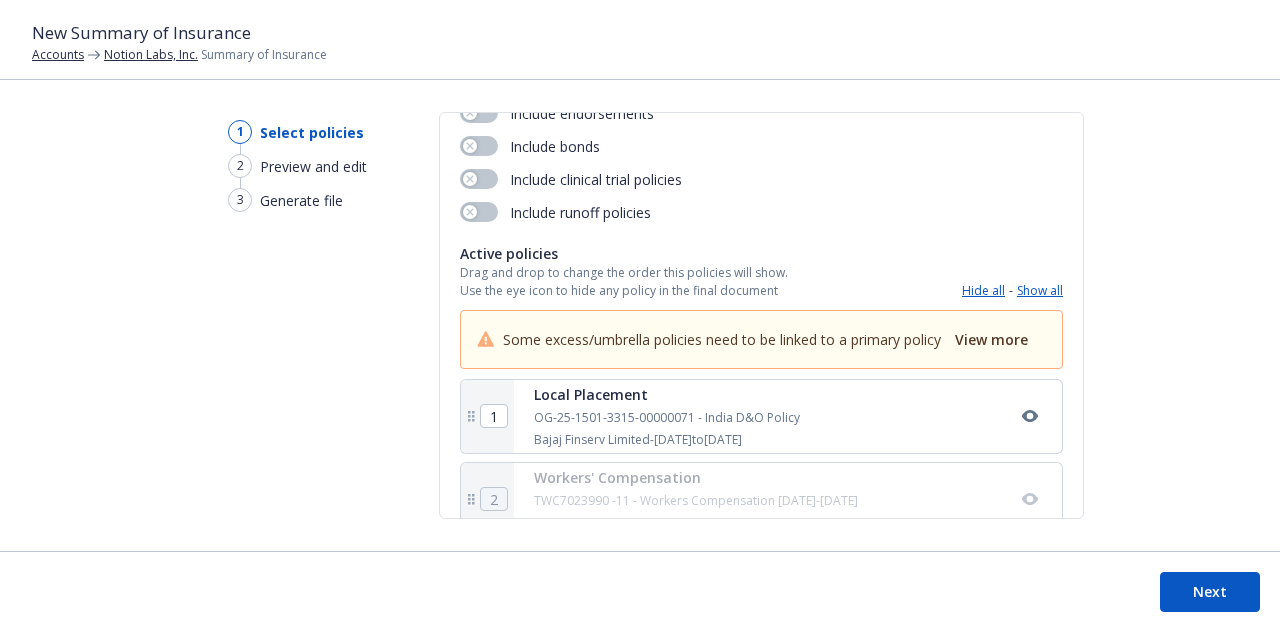 scroll, scrollTop: 230, scrollLeft: 0, axis: vertical 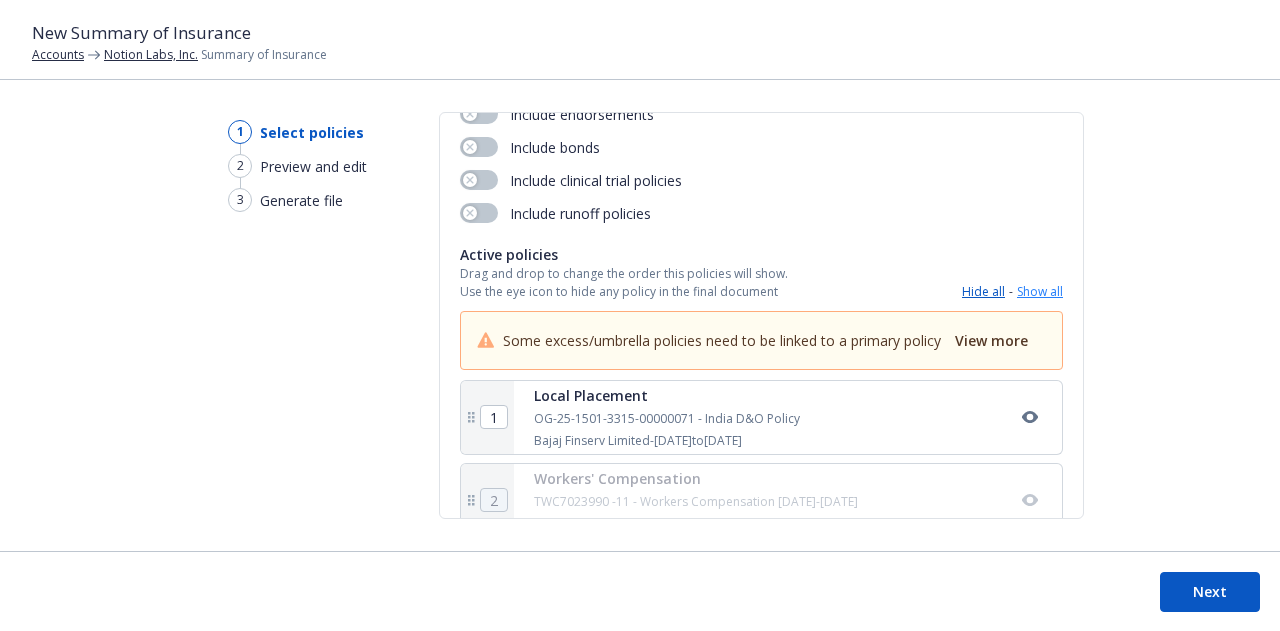 click on "Show all" at bounding box center (1040, 292) 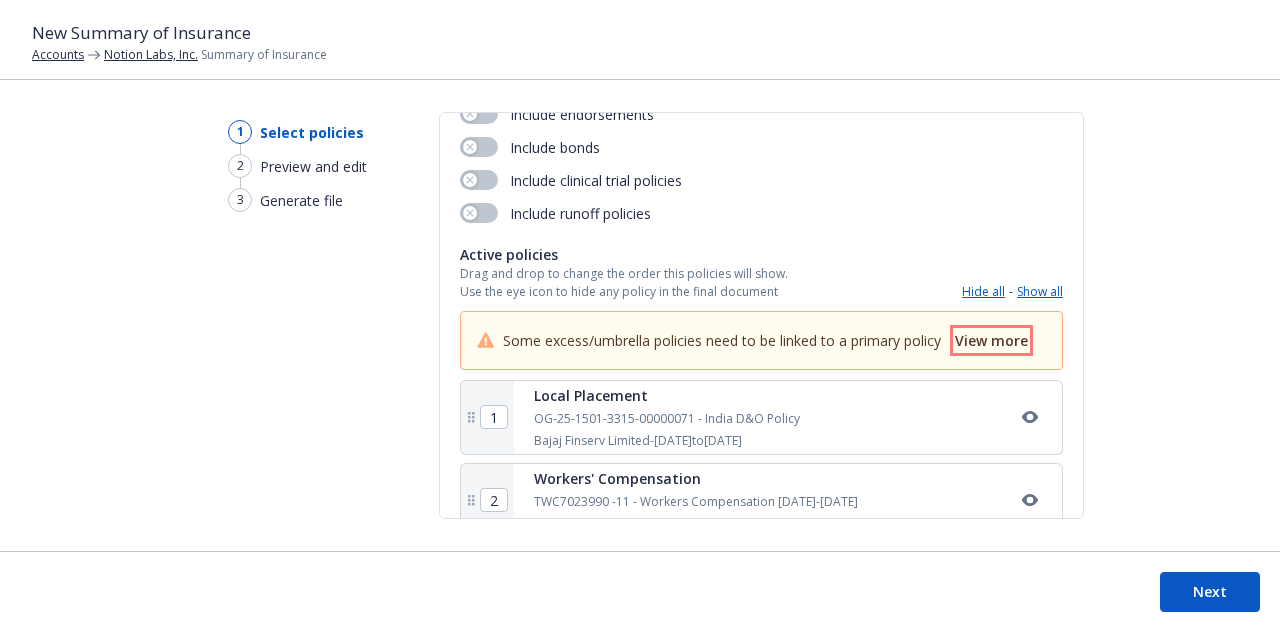 click on "View more" at bounding box center (991, 340) 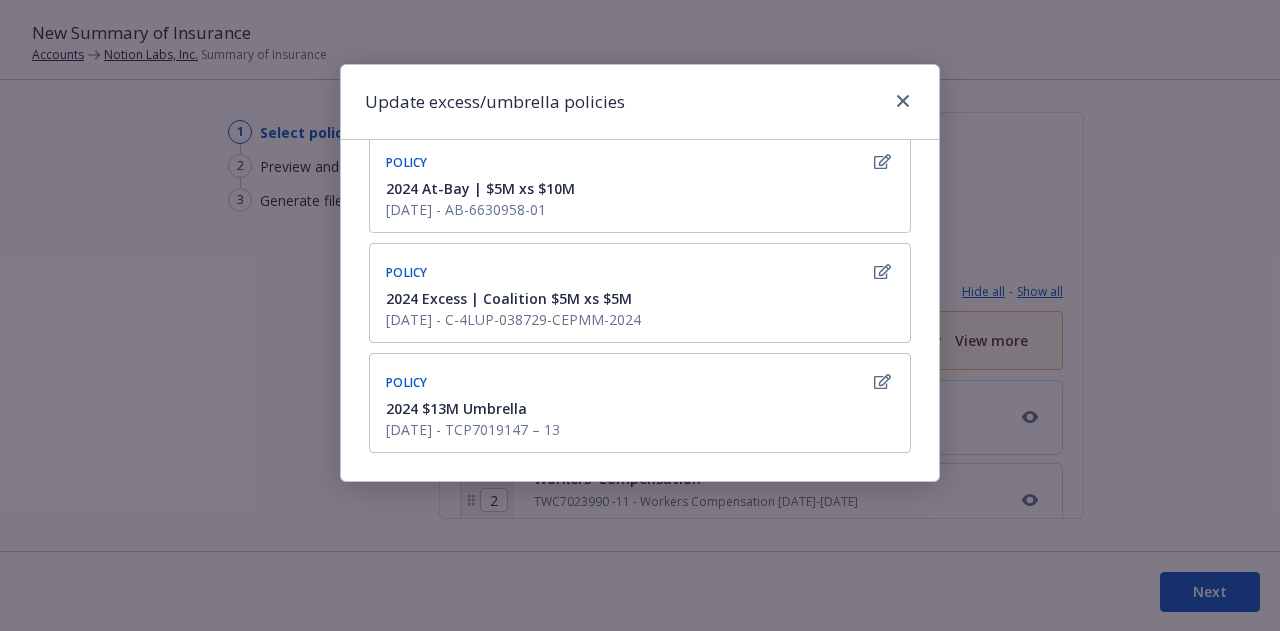 scroll, scrollTop: 0, scrollLeft: 0, axis: both 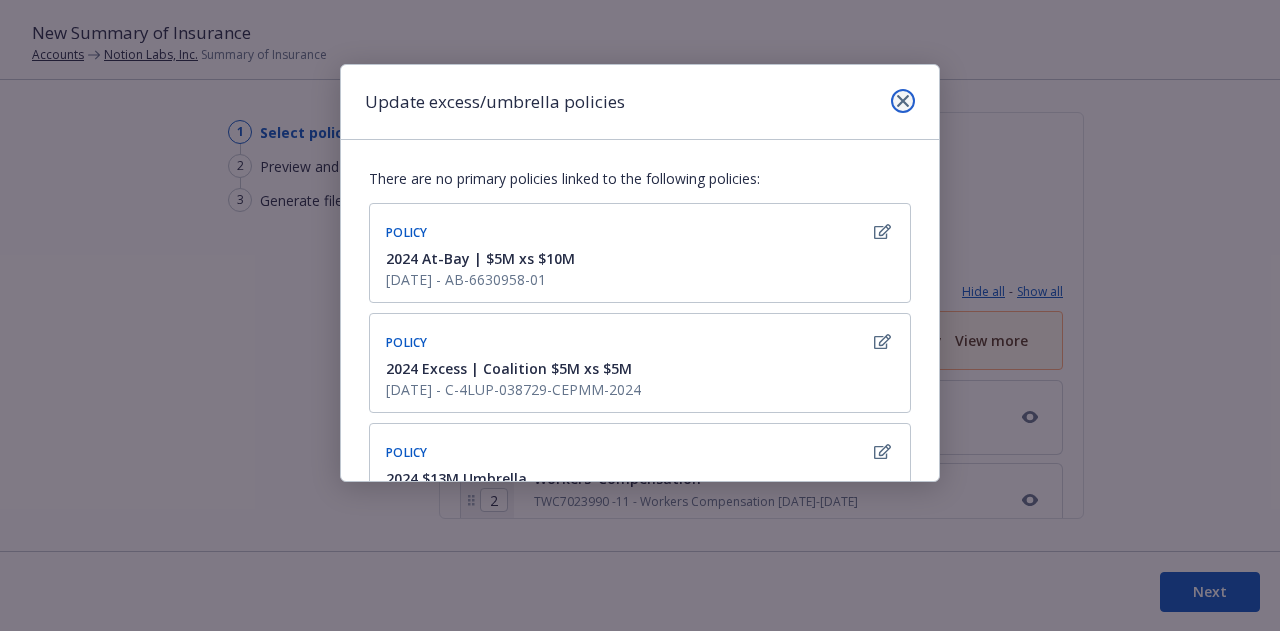 click 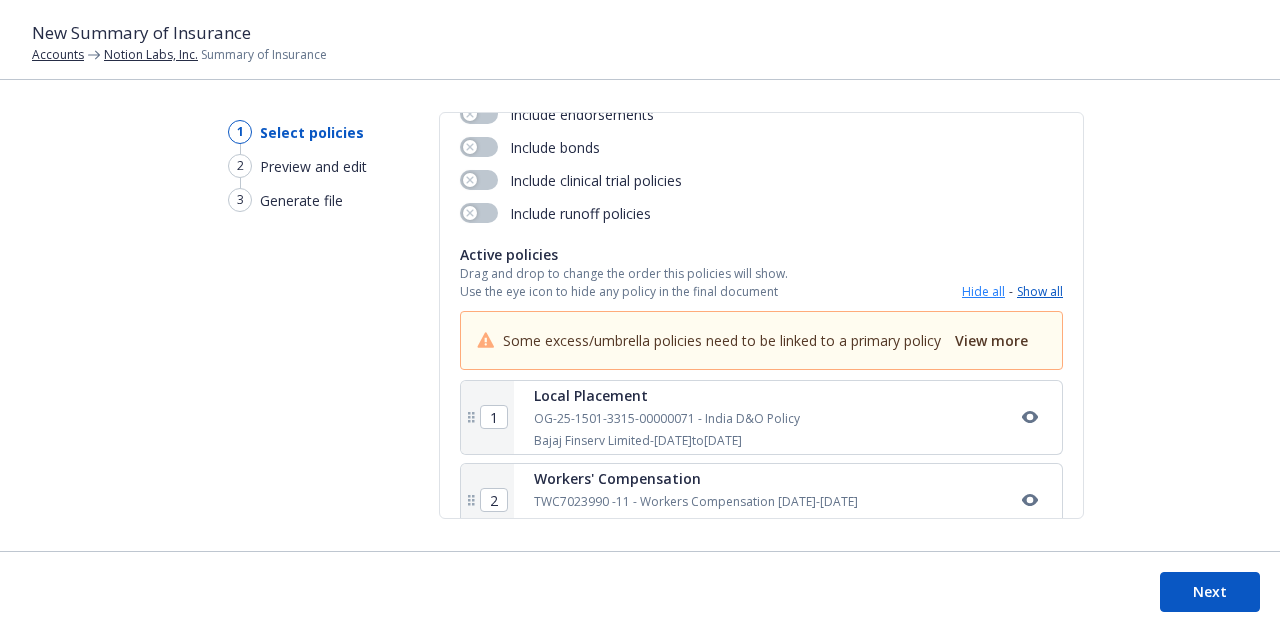 click on "Hide all" at bounding box center [983, 292] 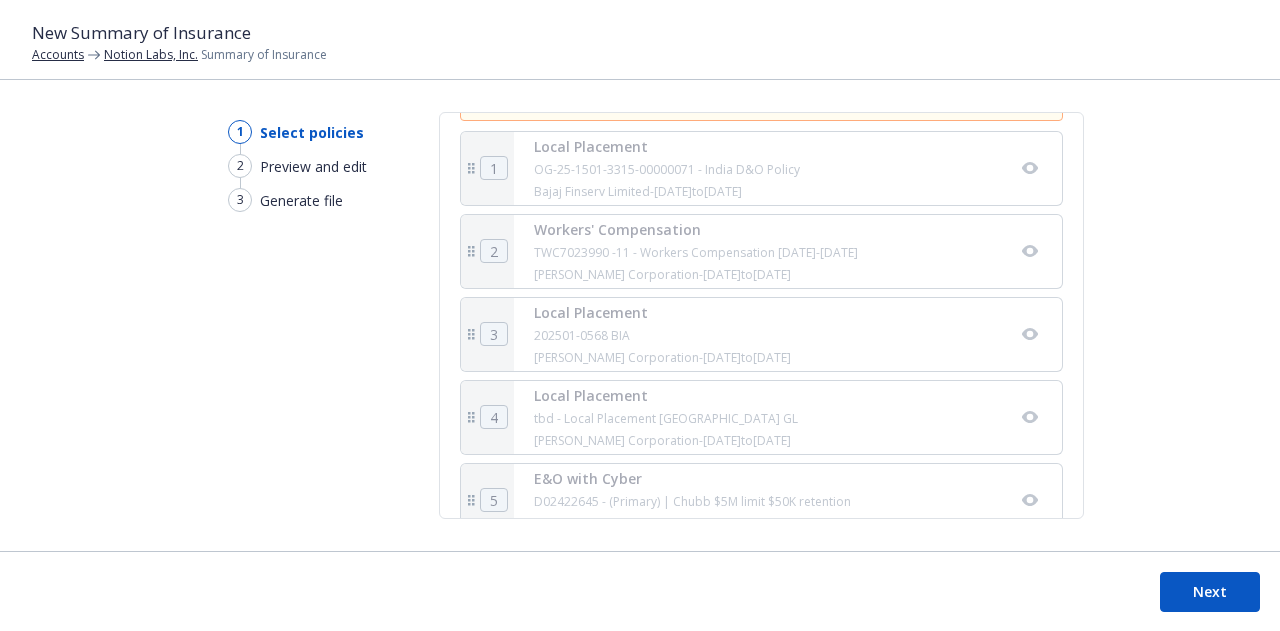 scroll, scrollTop: 482, scrollLeft: 0, axis: vertical 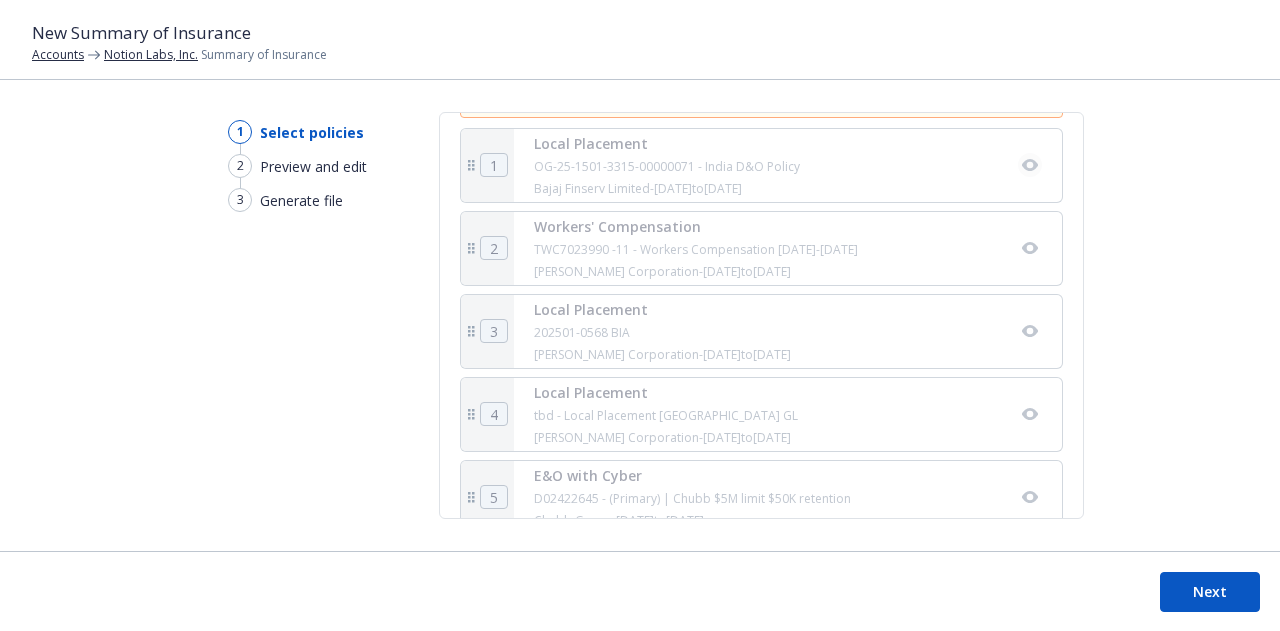 click at bounding box center (1030, 165) 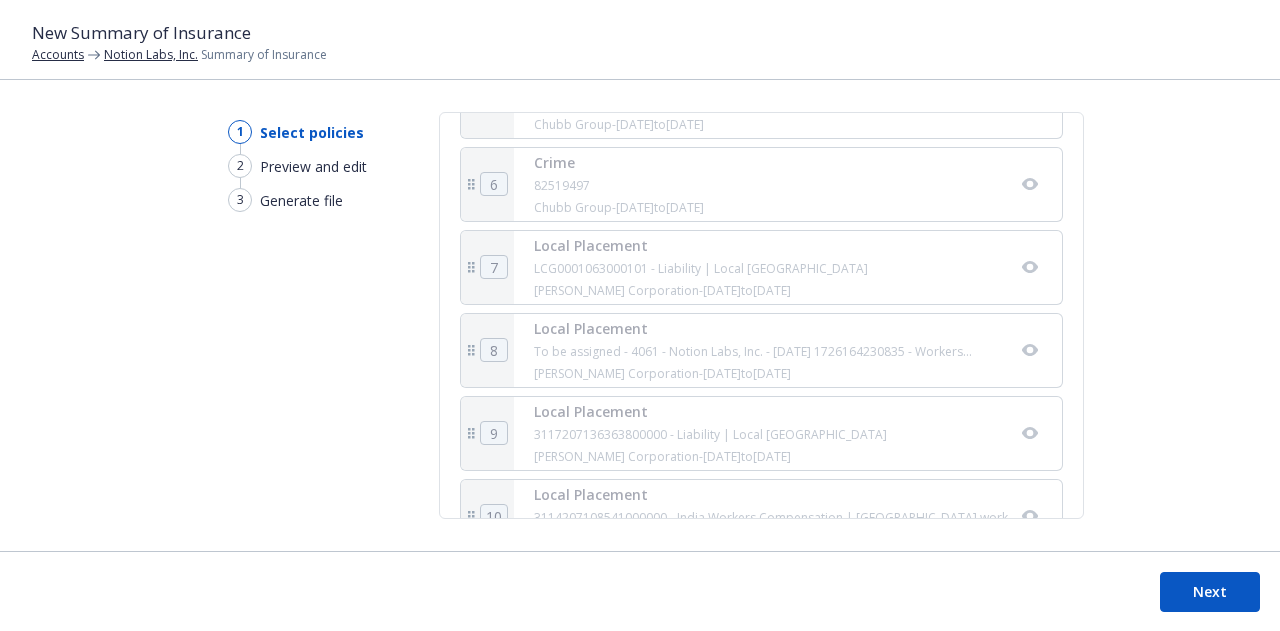 scroll, scrollTop: 879, scrollLeft: 0, axis: vertical 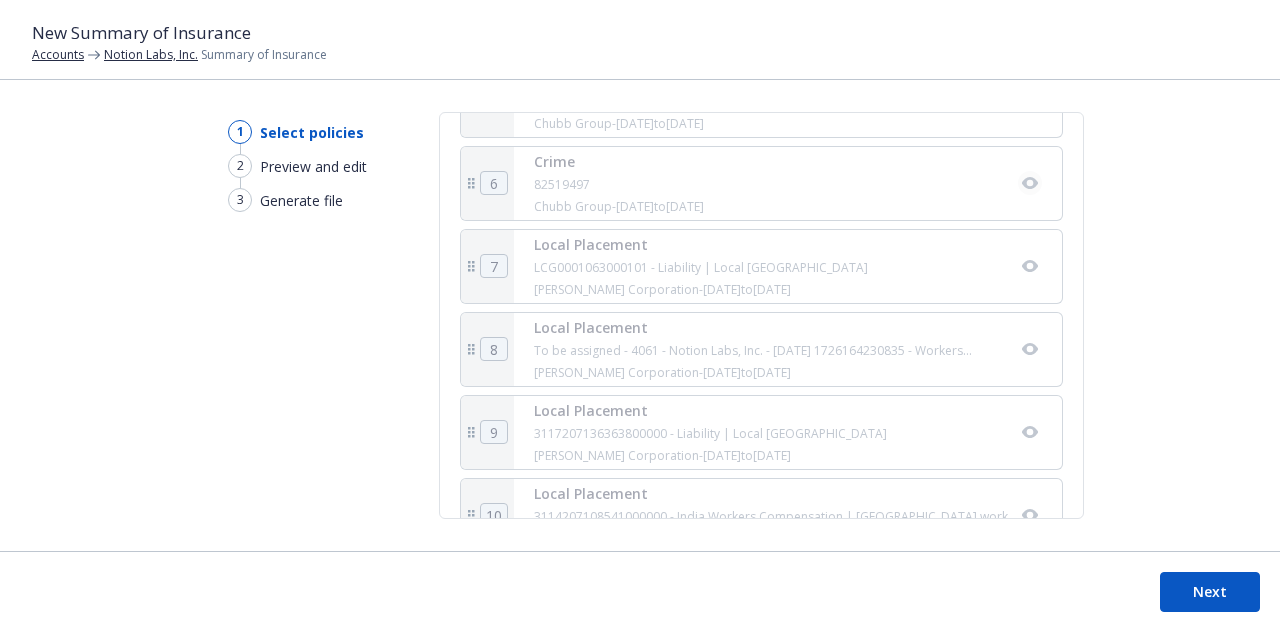 click 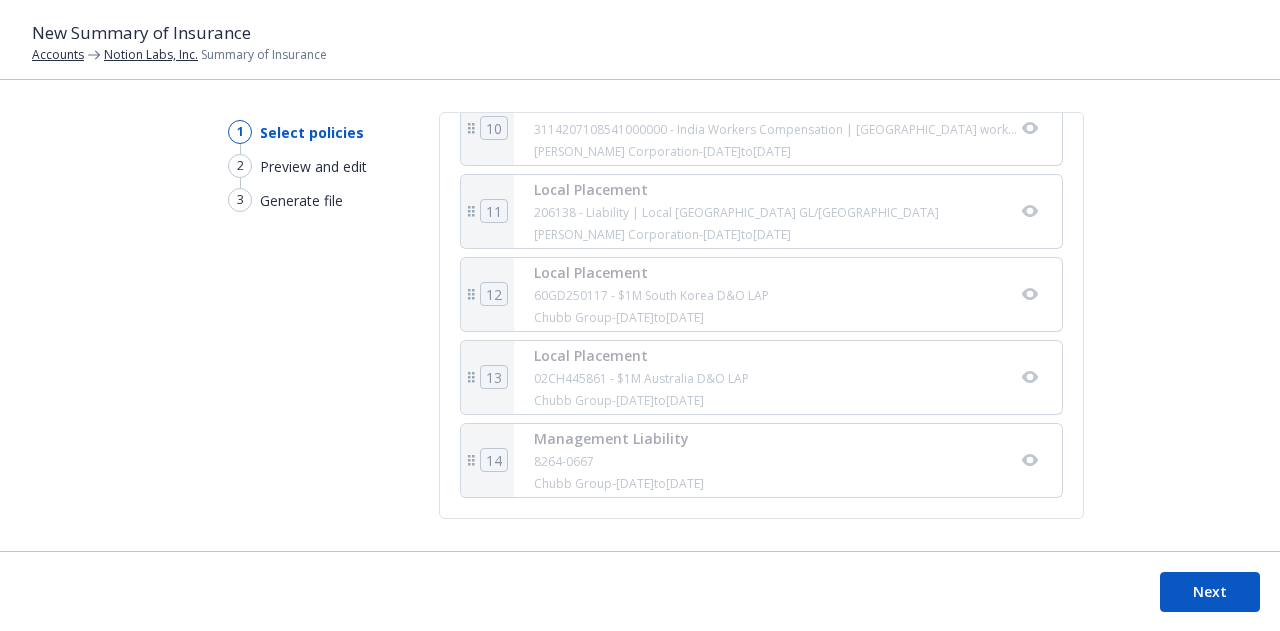 scroll, scrollTop: 1286, scrollLeft: 0, axis: vertical 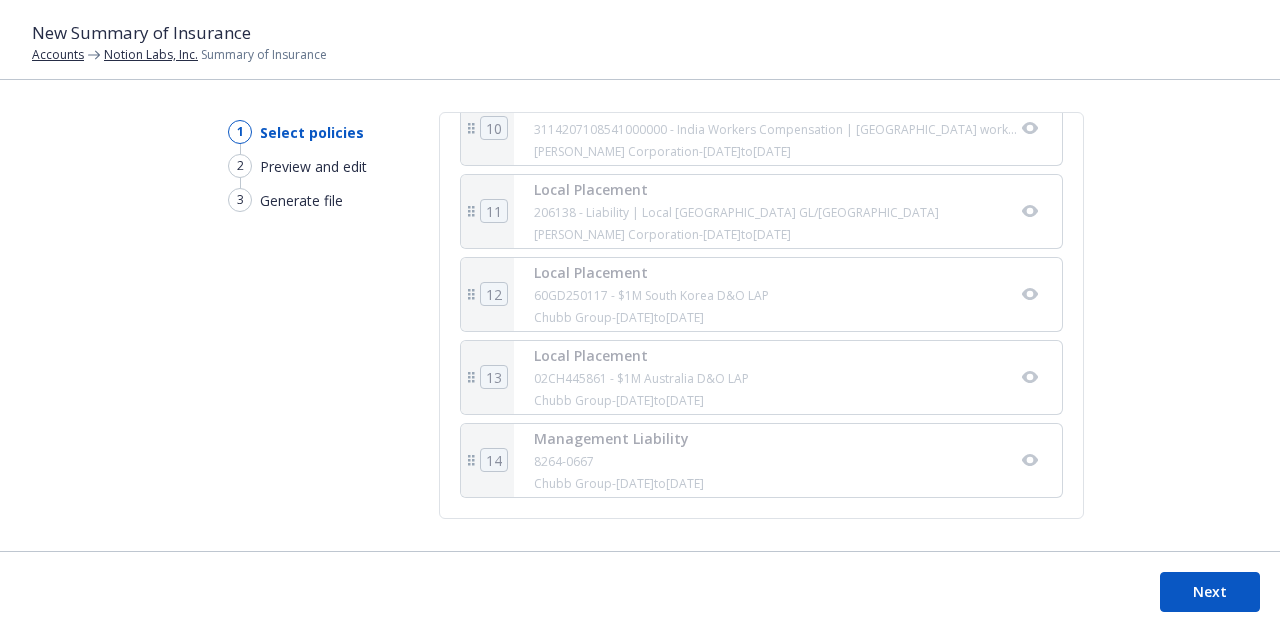click on "Local Placement 60GD250117 - $1M South Korea D&O LAP Chubb Group  -  03/06/2025  to  11/01/2025" at bounding box center [788, 294] 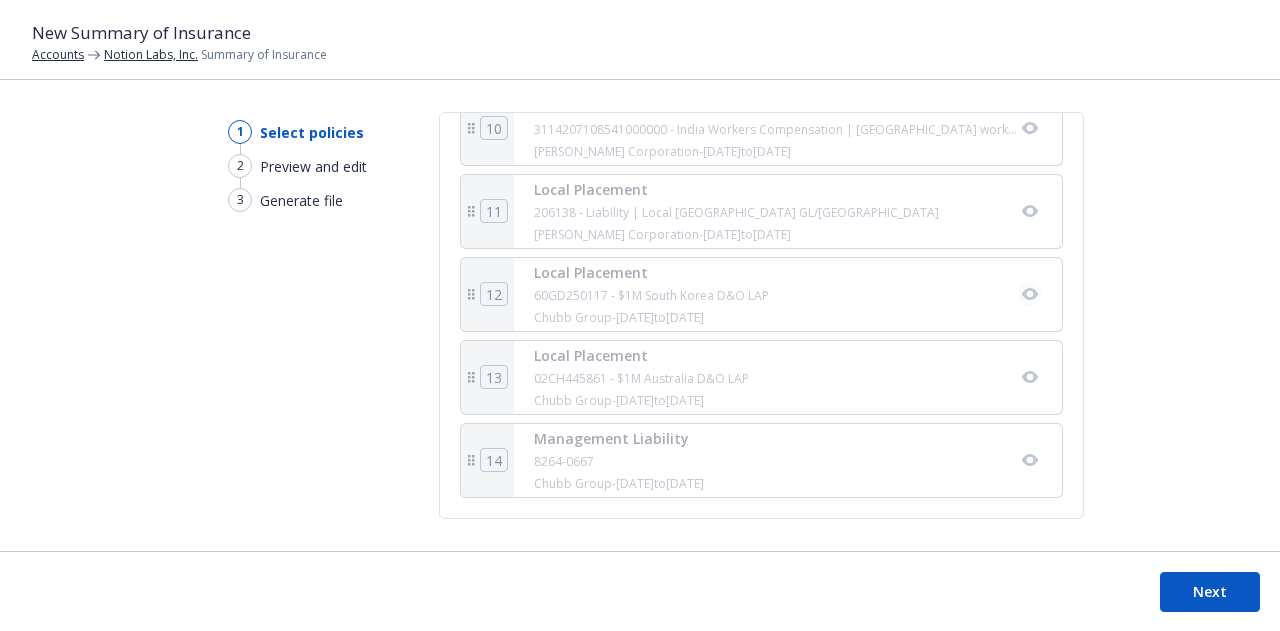 click at bounding box center (1030, 294) 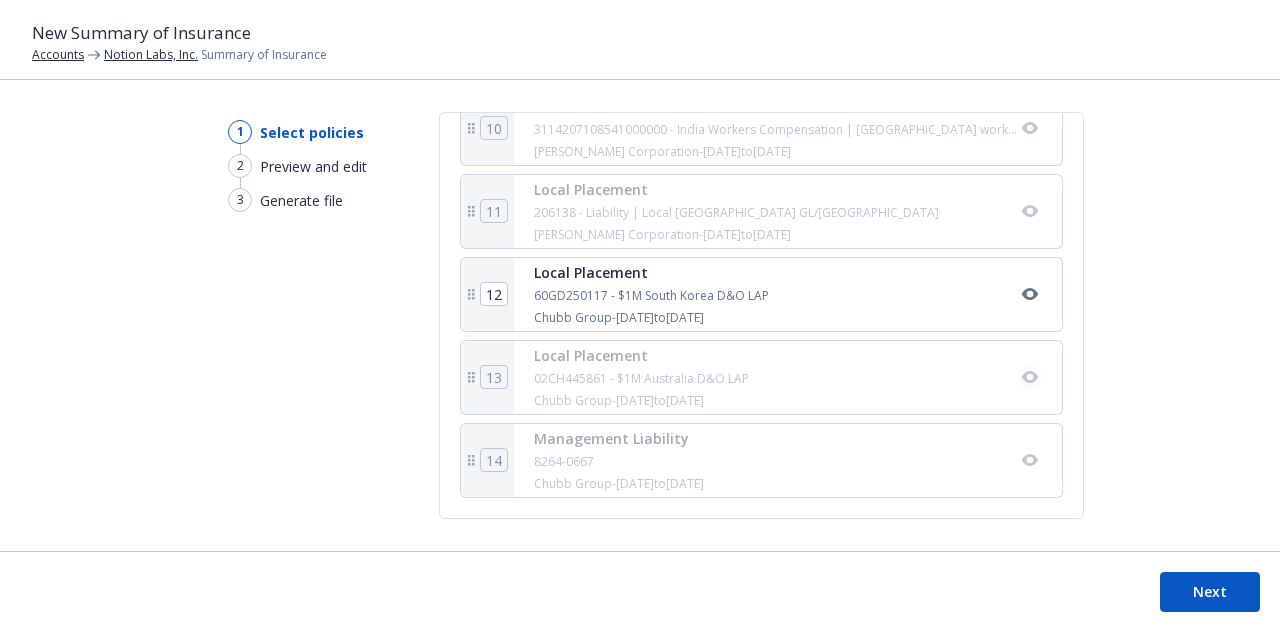 click 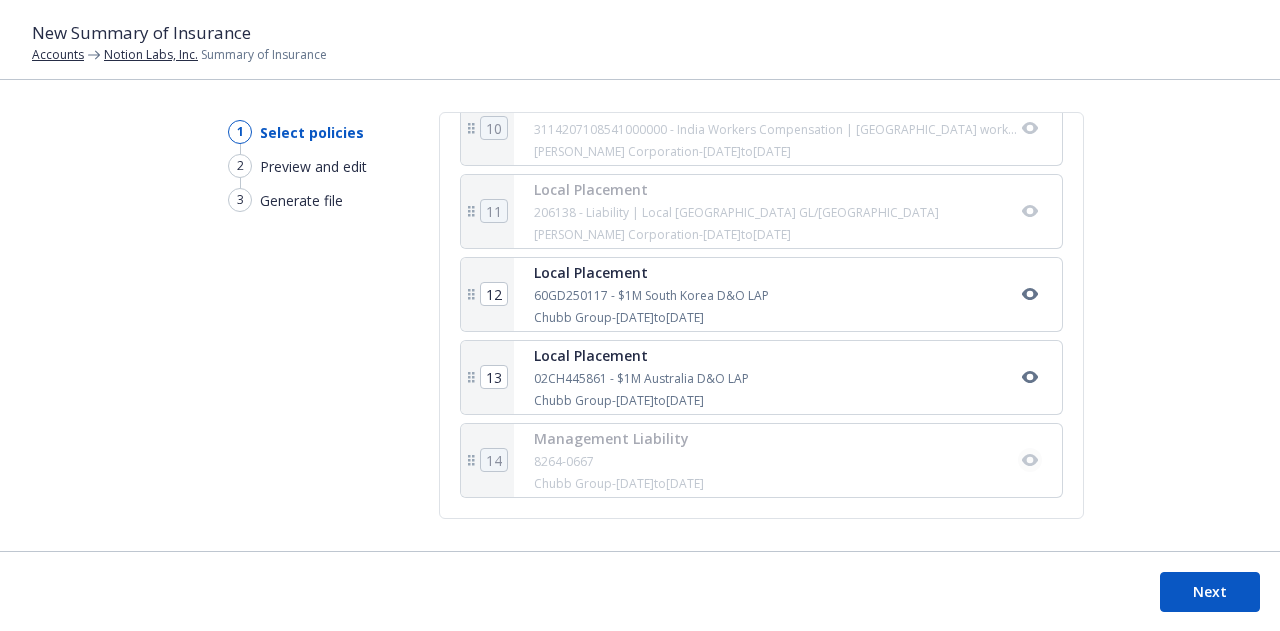 click at bounding box center (1030, 460) 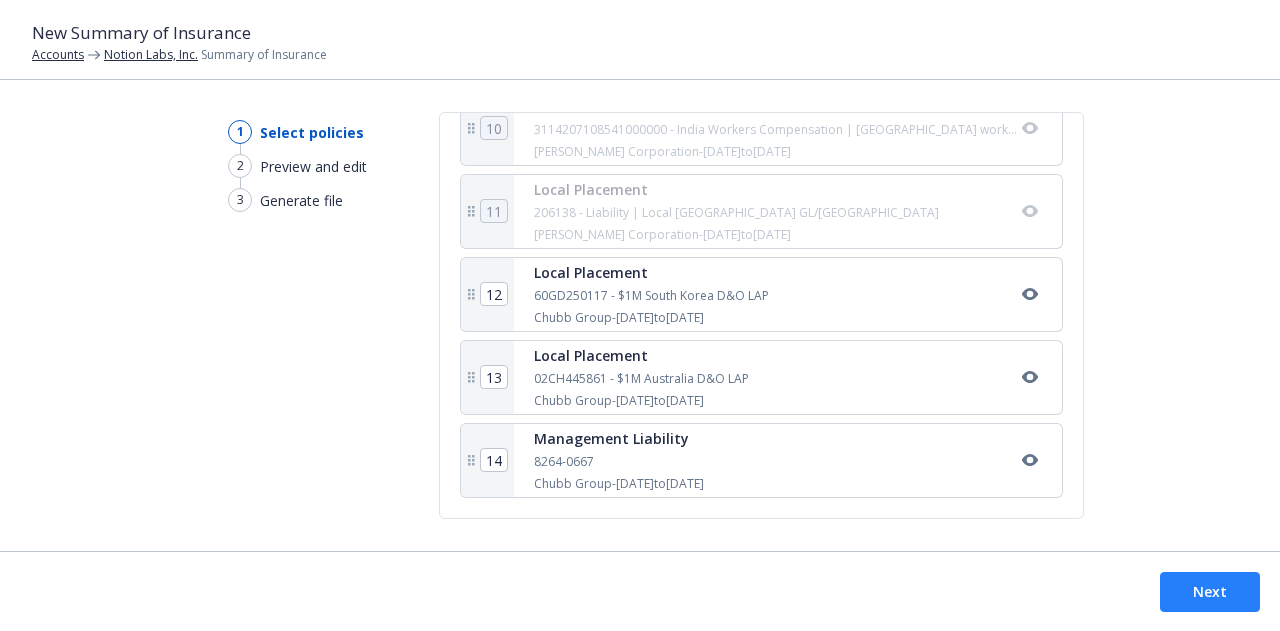 click on "Next" at bounding box center (1210, 592) 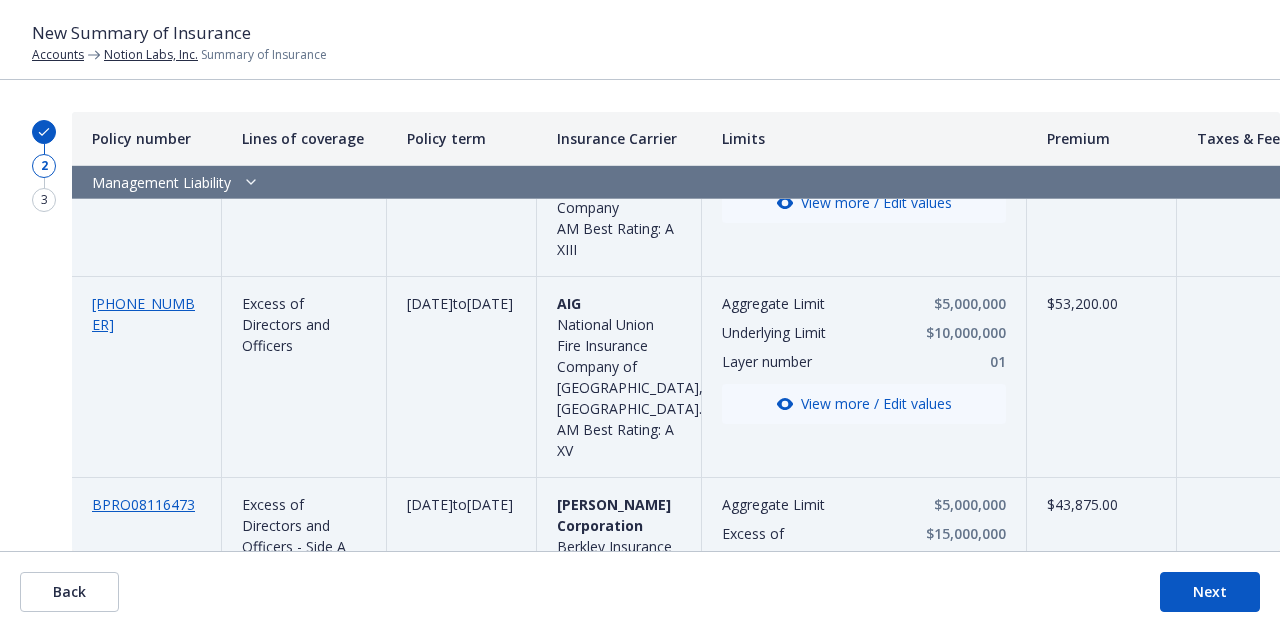 scroll, scrollTop: 1915, scrollLeft: 0, axis: vertical 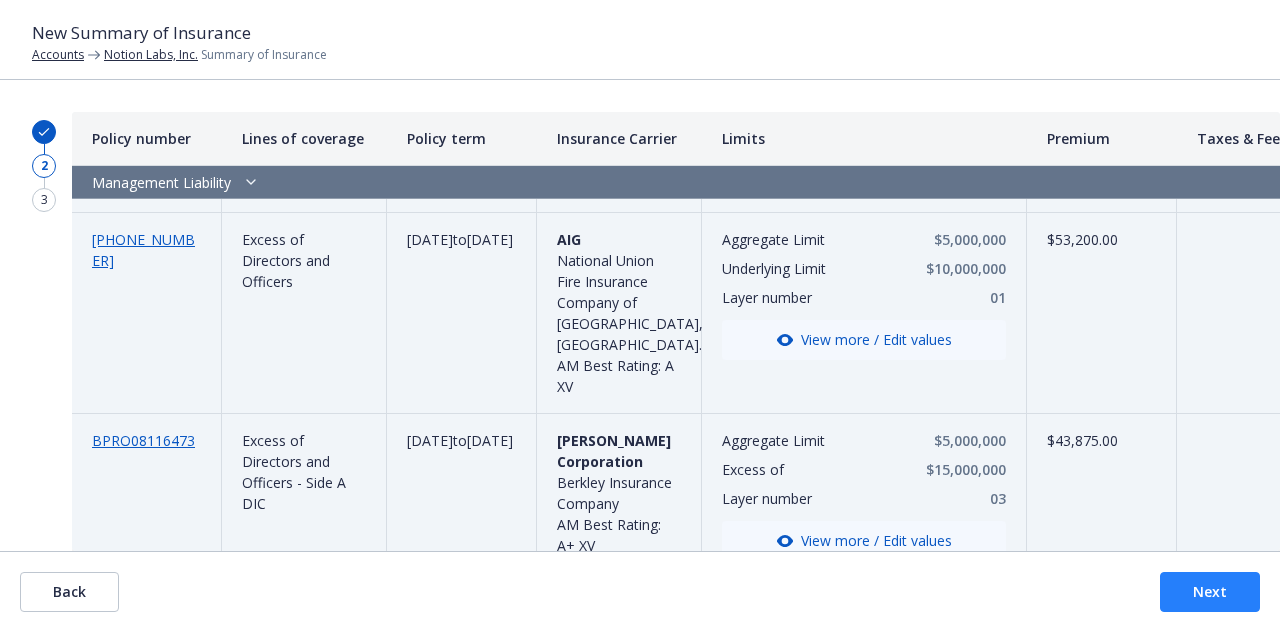 click on "Next" at bounding box center [1210, 592] 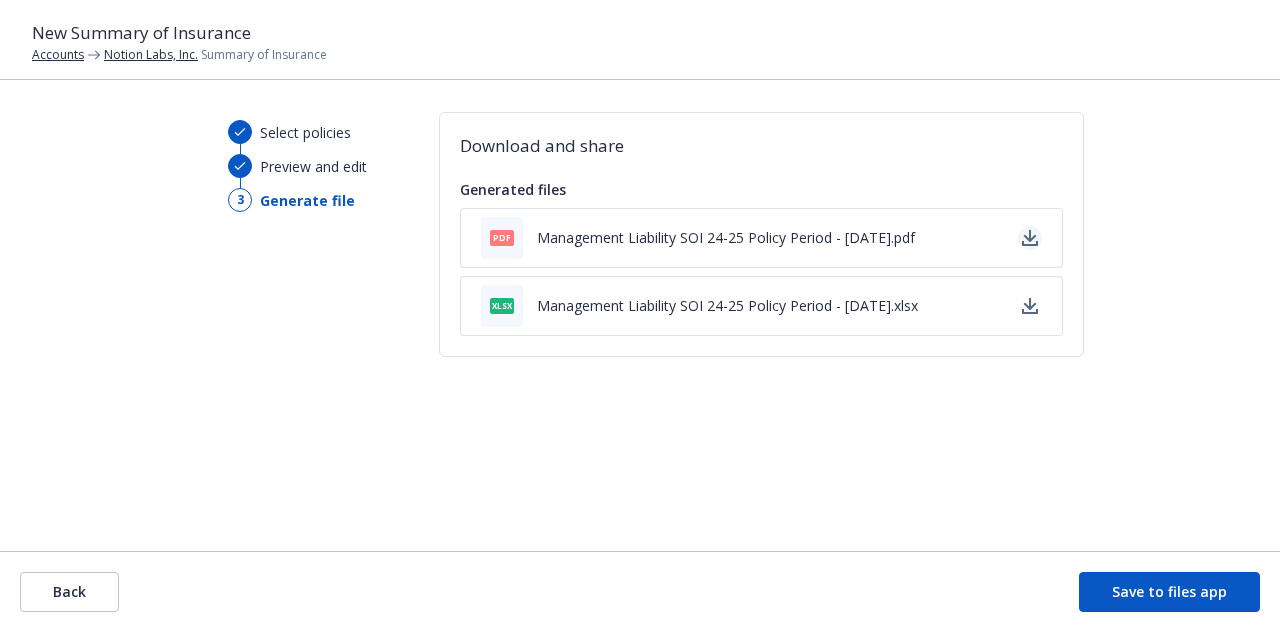 click 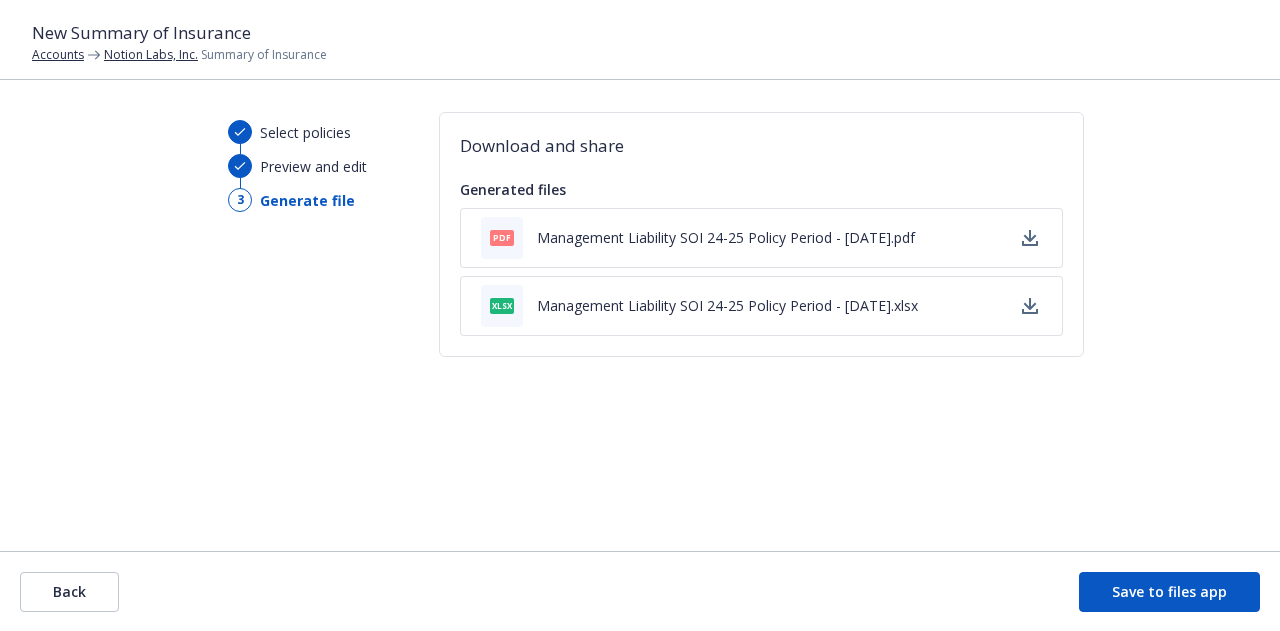 click on "Preview and edit" at bounding box center (313, 166) 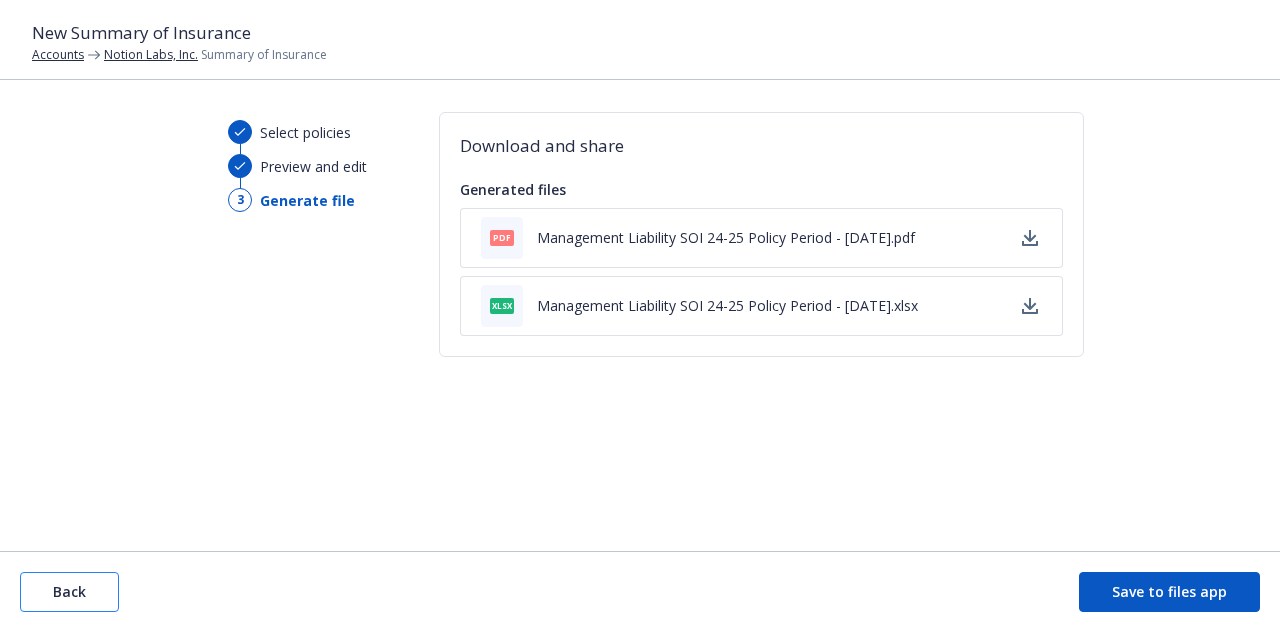 click on "Back" at bounding box center (69, 592) 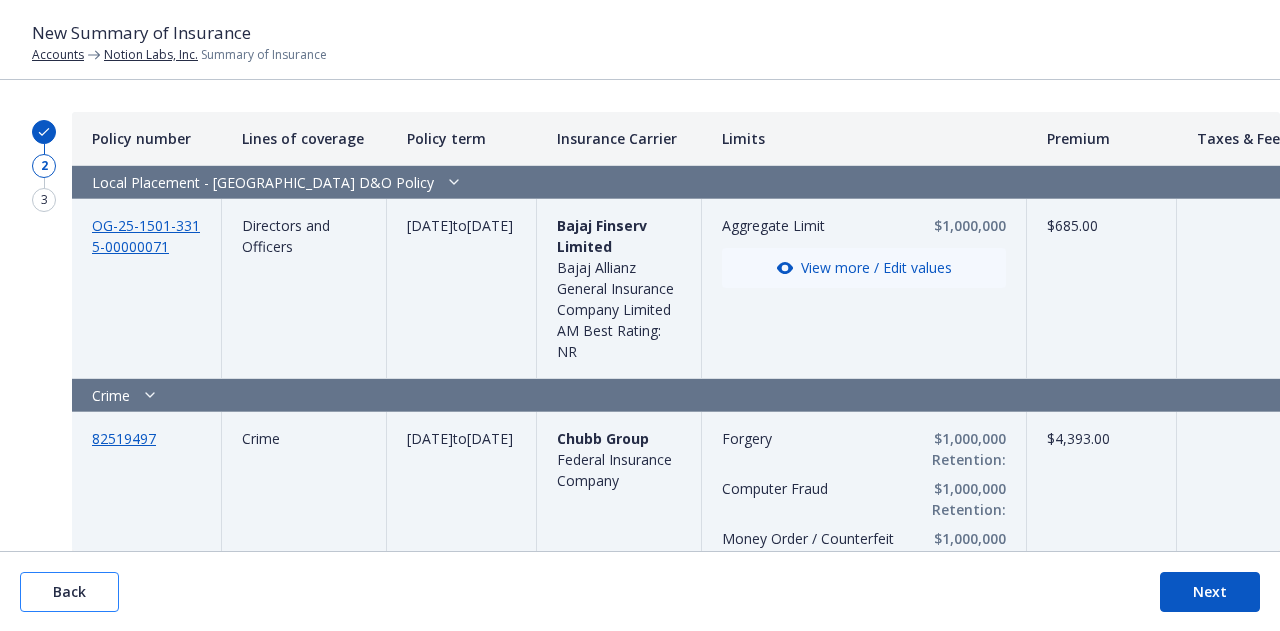 click on "Back" at bounding box center [69, 592] 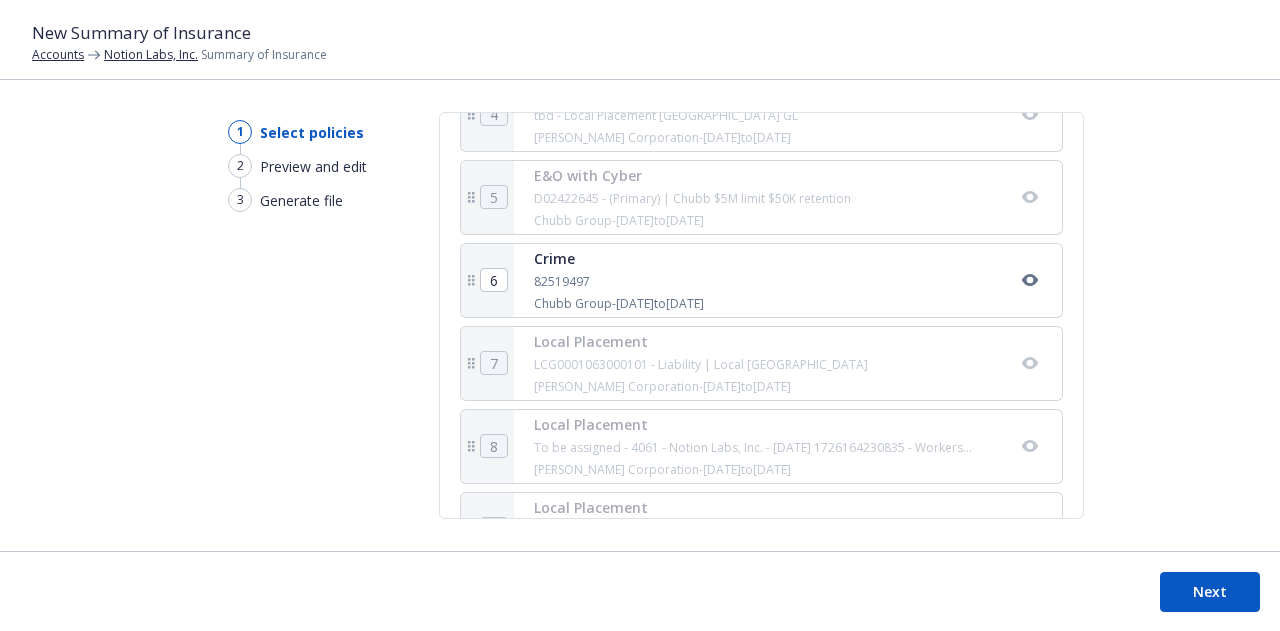 scroll, scrollTop: 783, scrollLeft: 0, axis: vertical 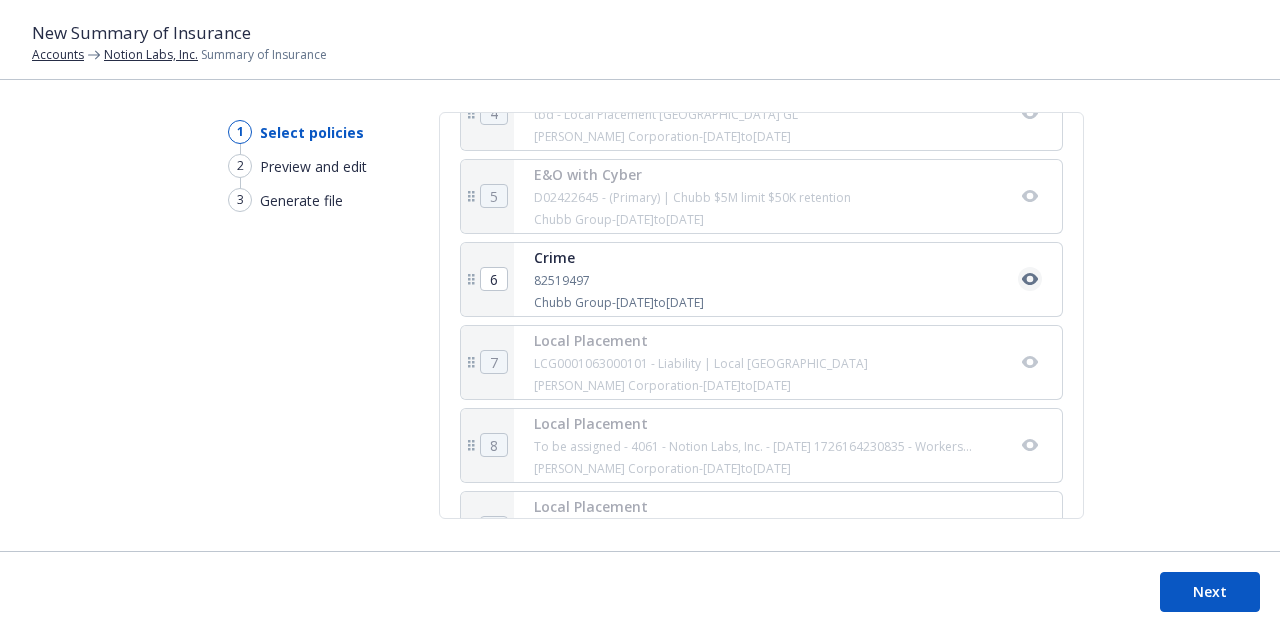 click 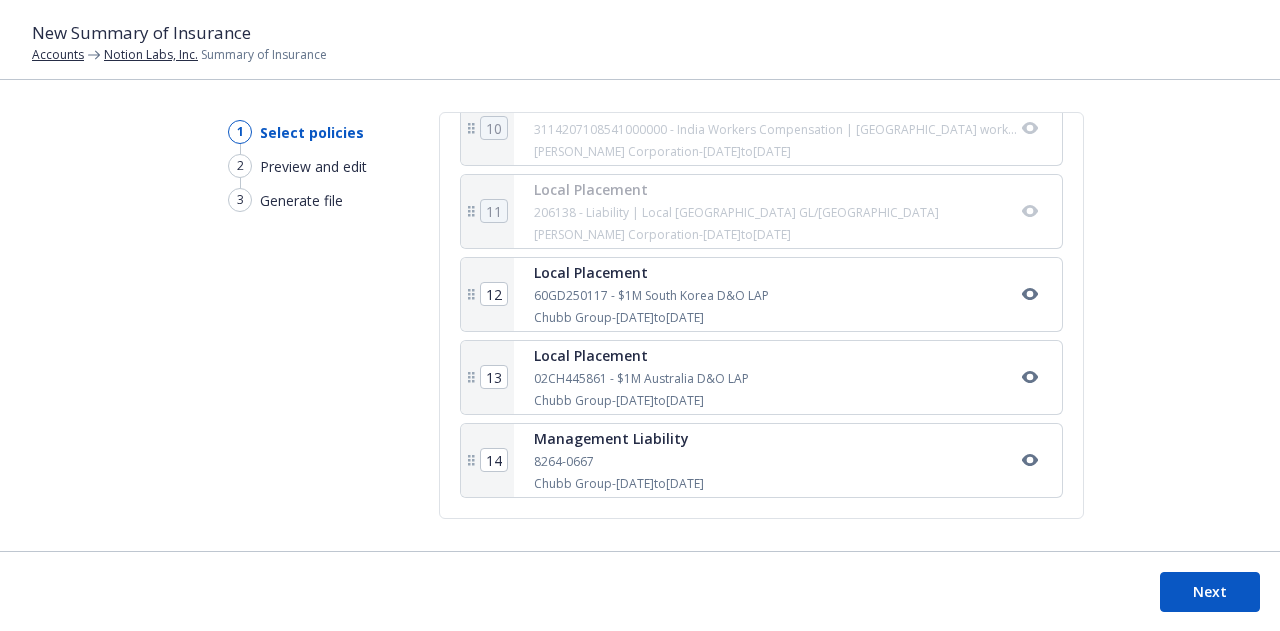 scroll, scrollTop: 1286, scrollLeft: 0, axis: vertical 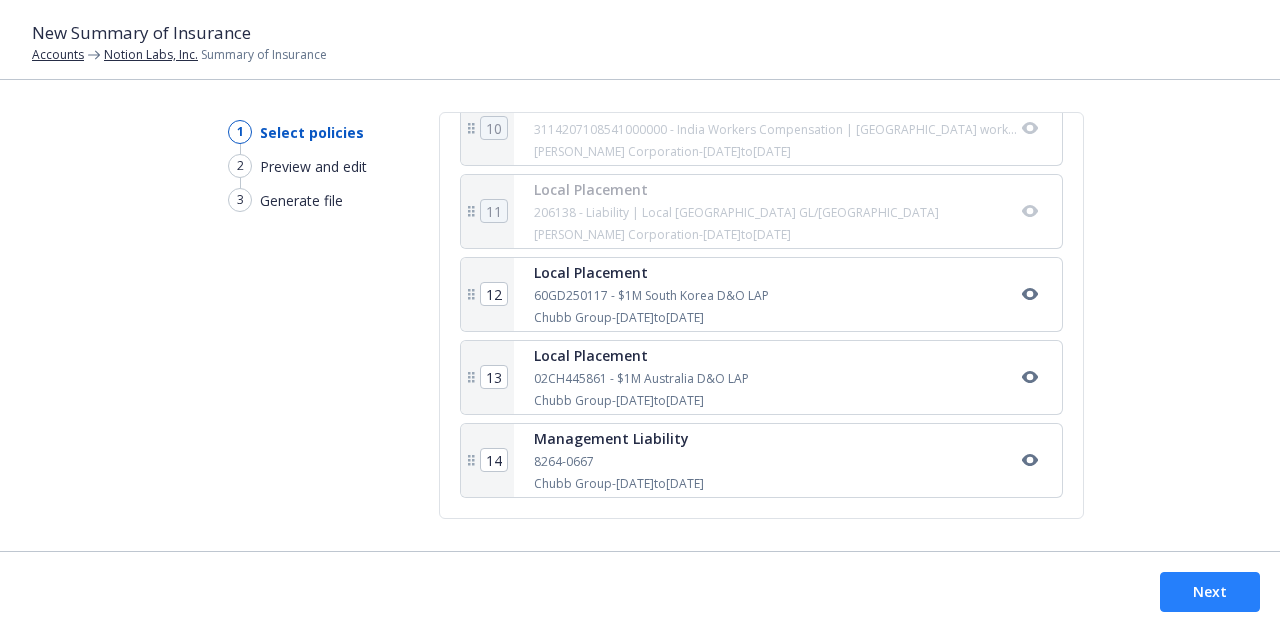 click on "Next" at bounding box center (1210, 592) 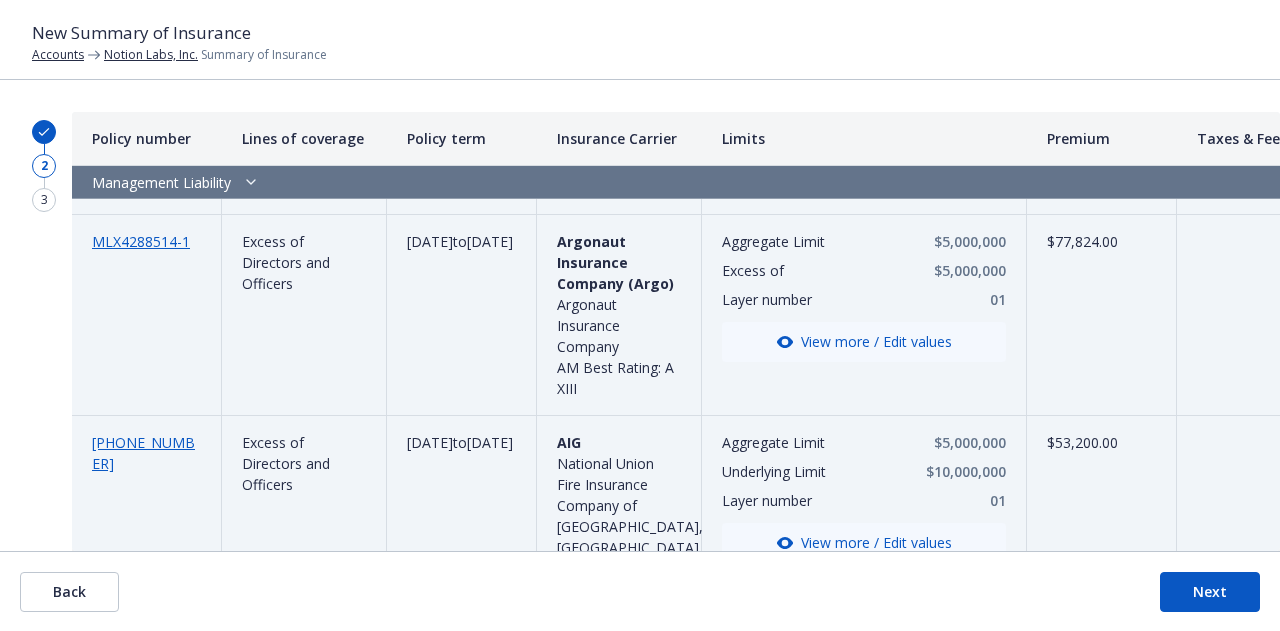 scroll, scrollTop: 1405, scrollLeft: 312, axis: both 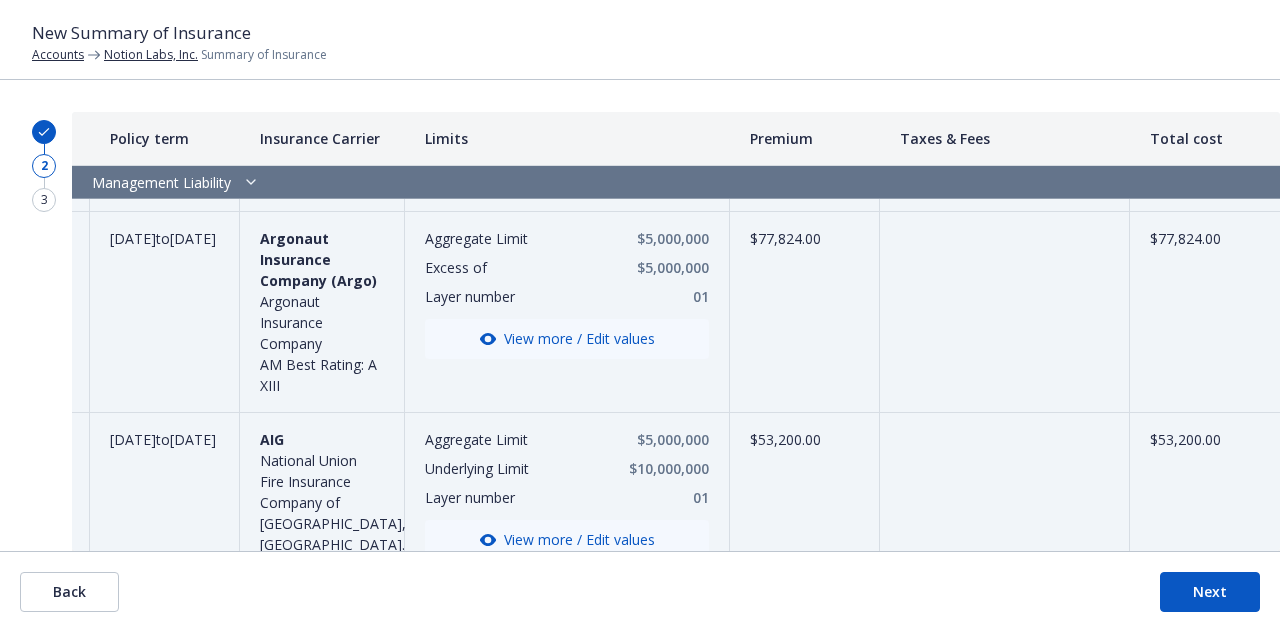 click on "Taxes & Fees" at bounding box center (1005, 139) 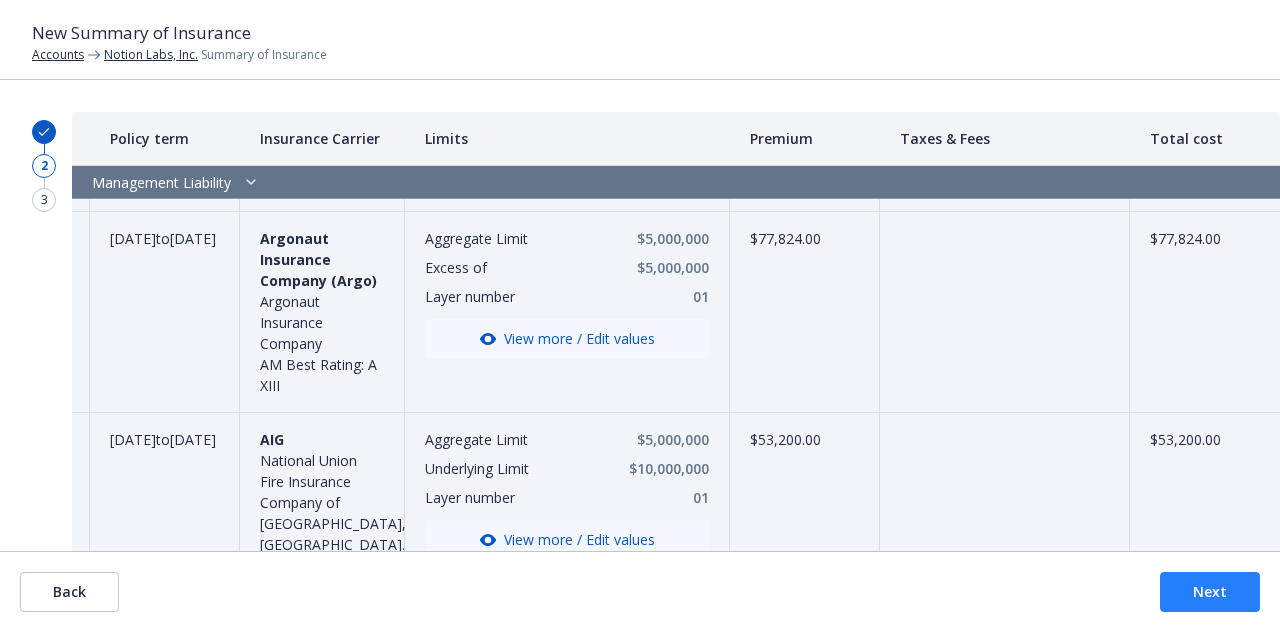 click on "Next" at bounding box center (1210, 592) 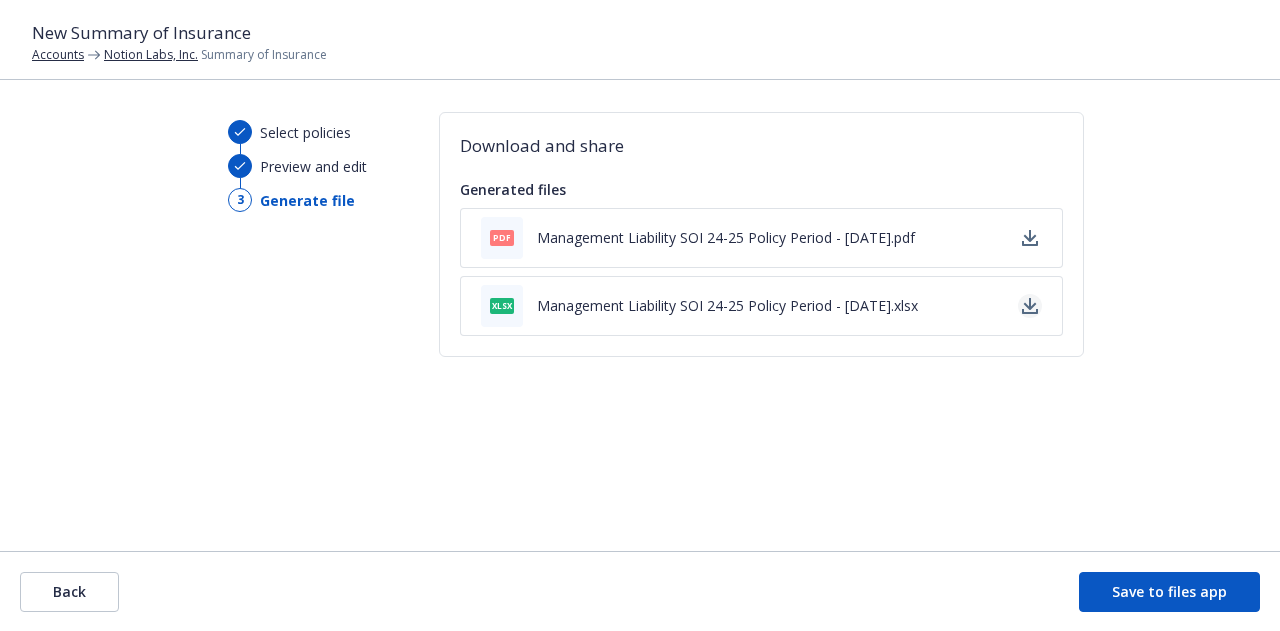 click 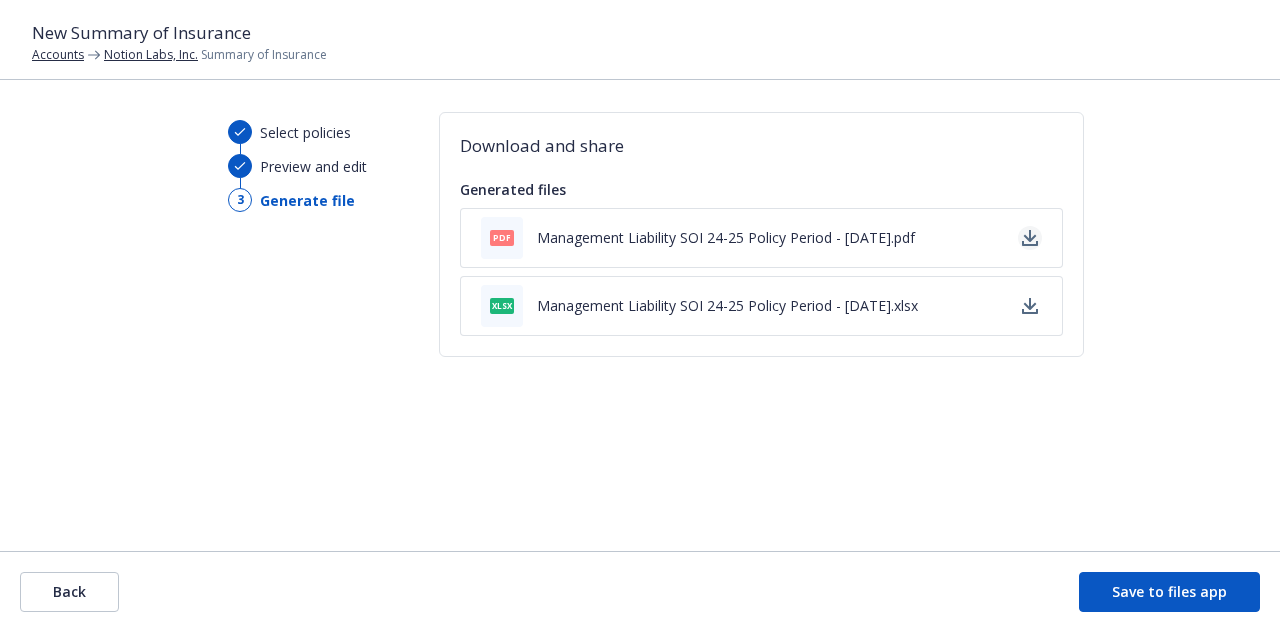 click 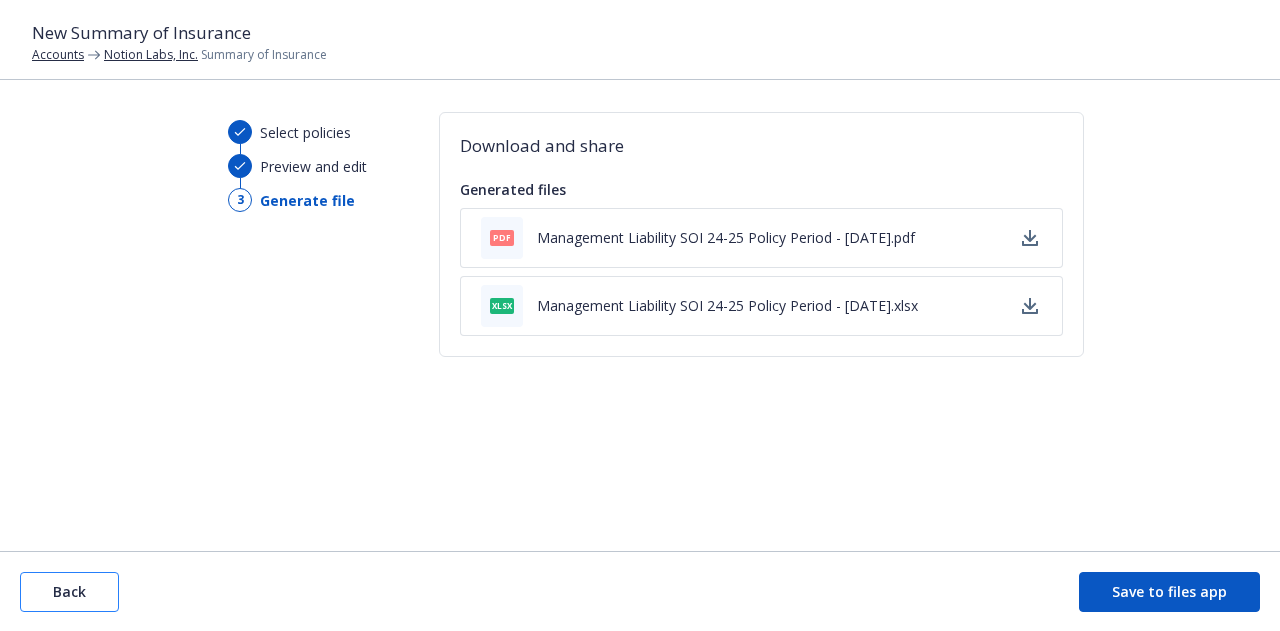 click on "Back" at bounding box center (69, 592) 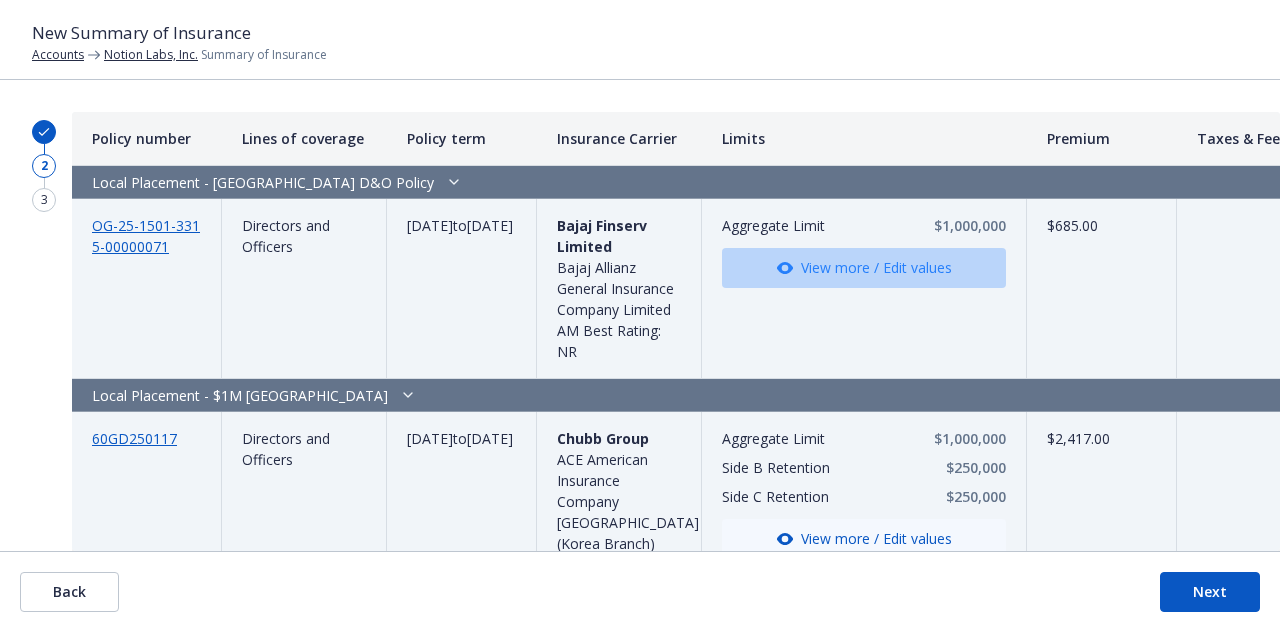 click on "View more / Edit values" at bounding box center [864, 268] 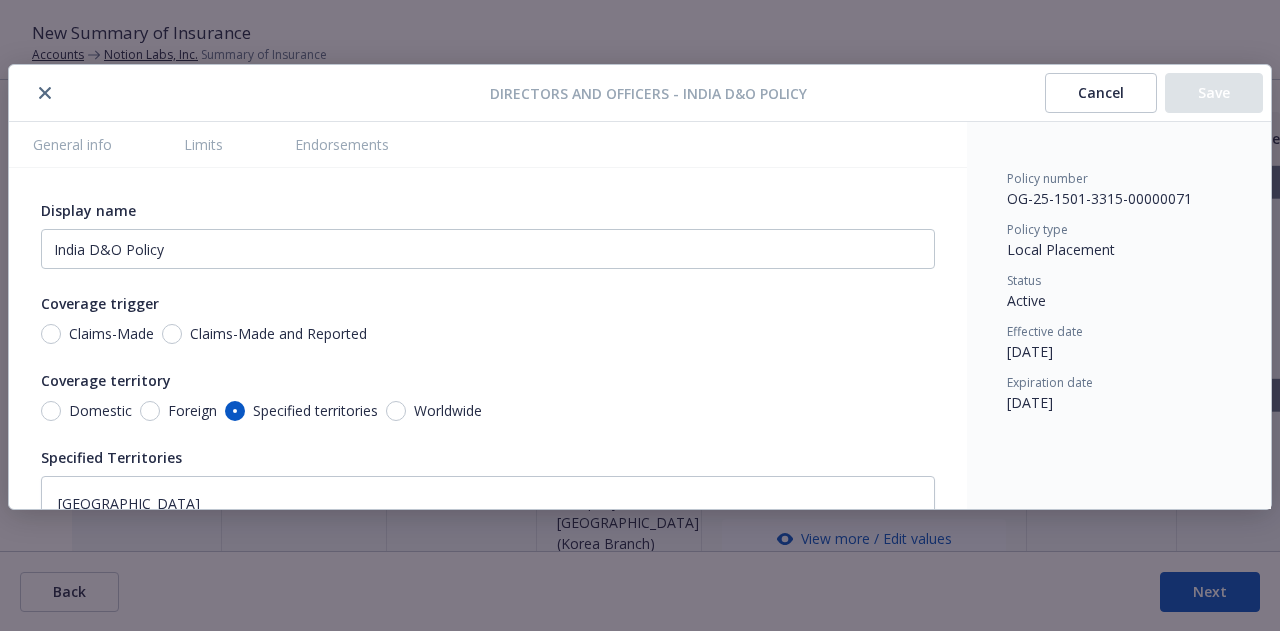 type on "x" 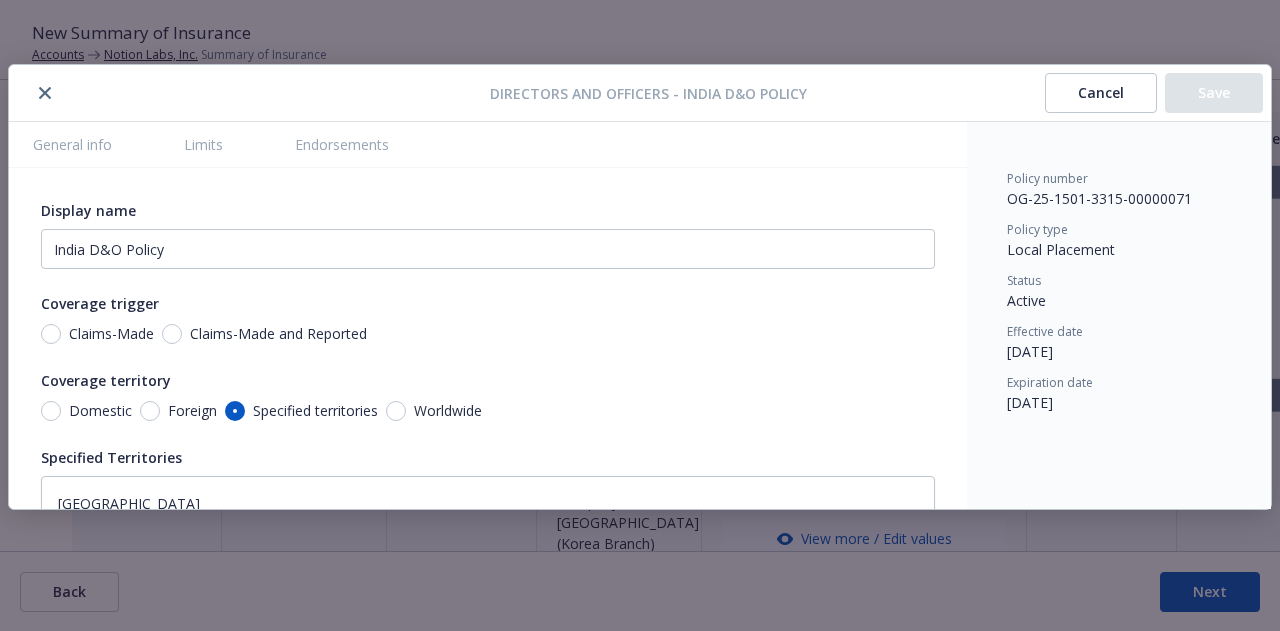 scroll, scrollTop: 64, scrollLeft: 0, axis: vertical 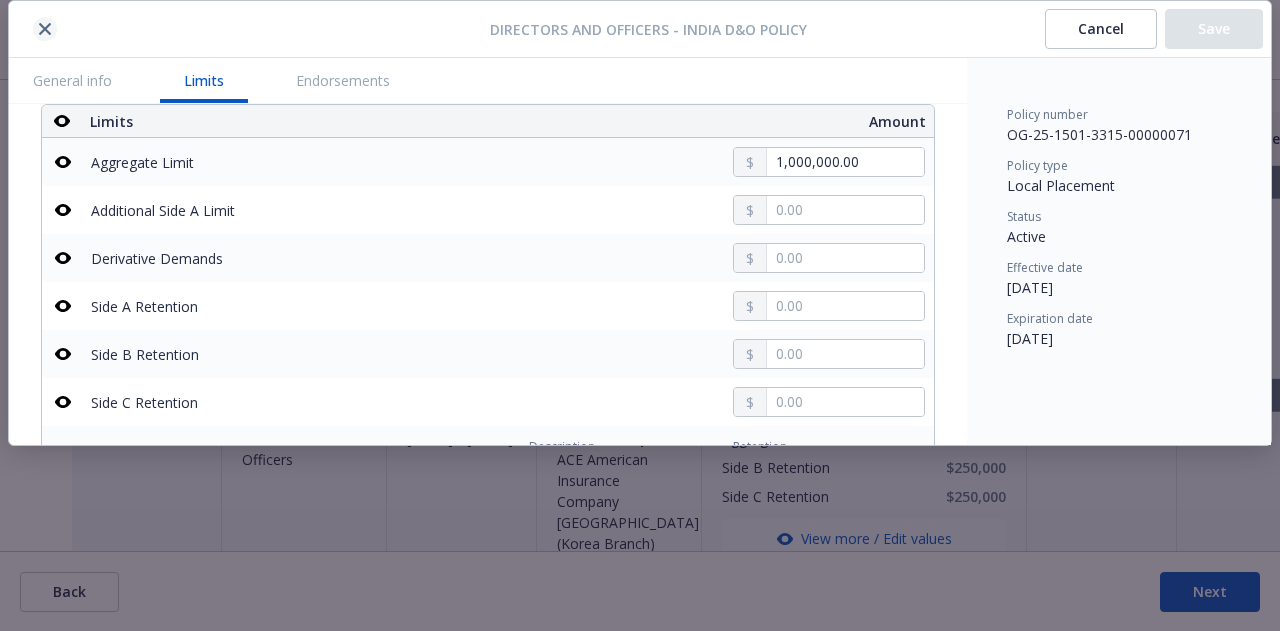 click at bounding box center (45, 29) 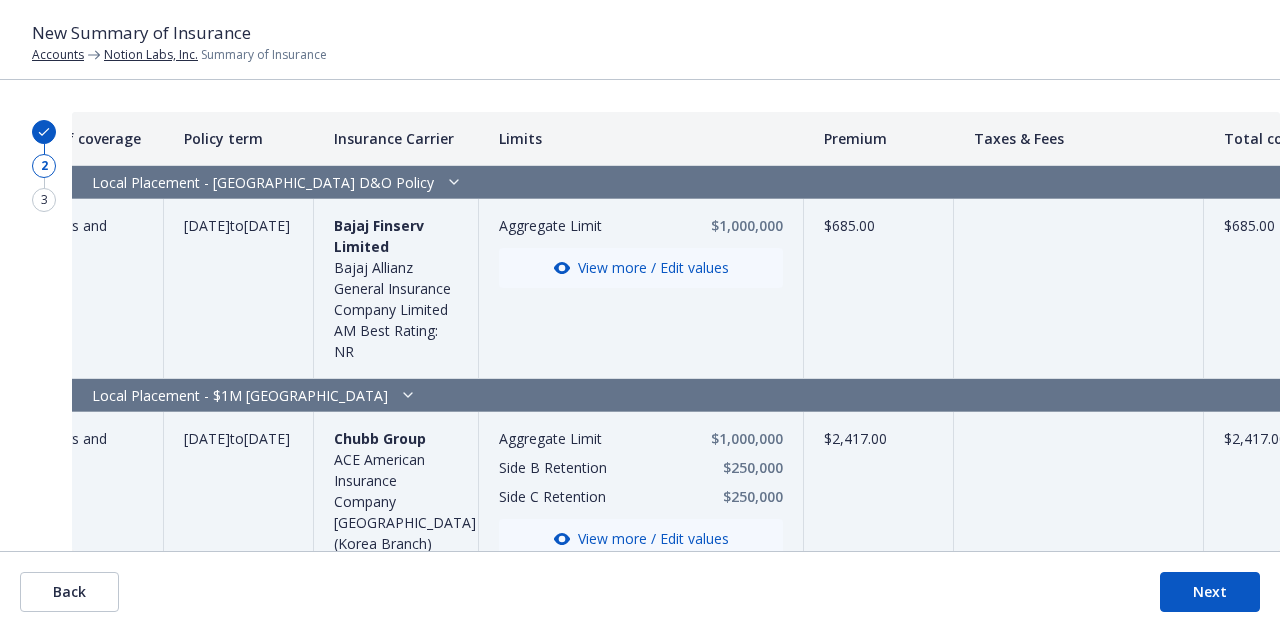 scroll, scrollTop: 0, scrollLeft: 312, axis: horizontal 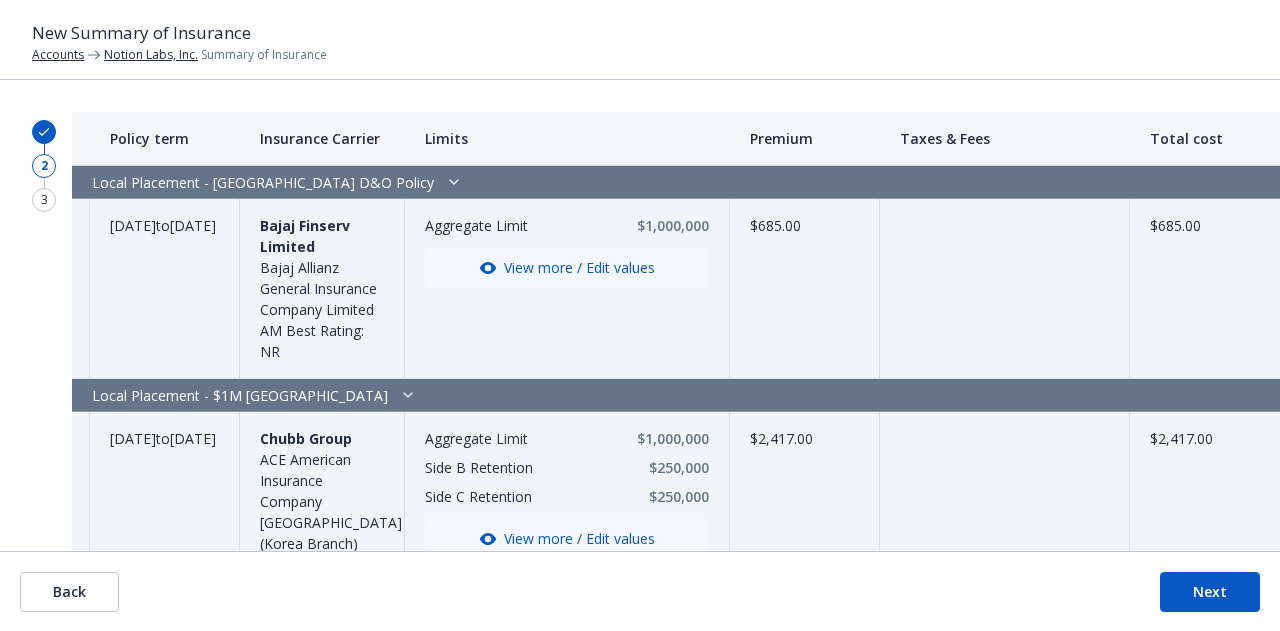 click on "$685.00" at bounding box center [1205, 289] 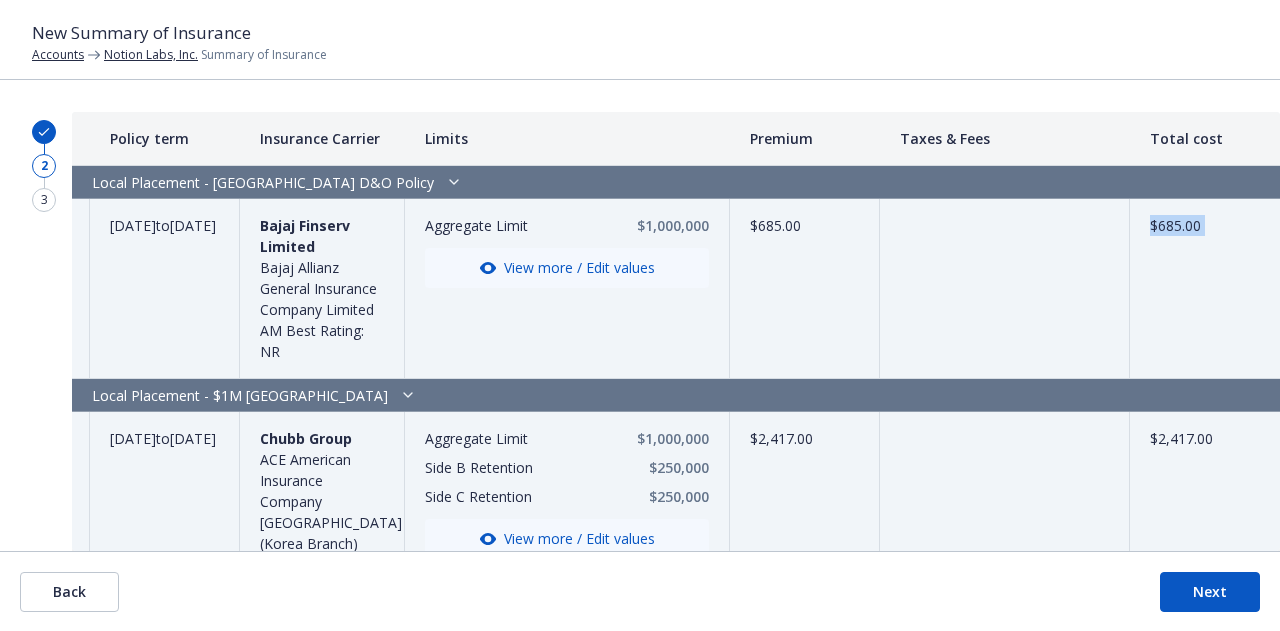 drag, startPoint x: 1136, startPoint y: 223, endPoint x: 1185, endPoint y: 228, distance: 49.25444 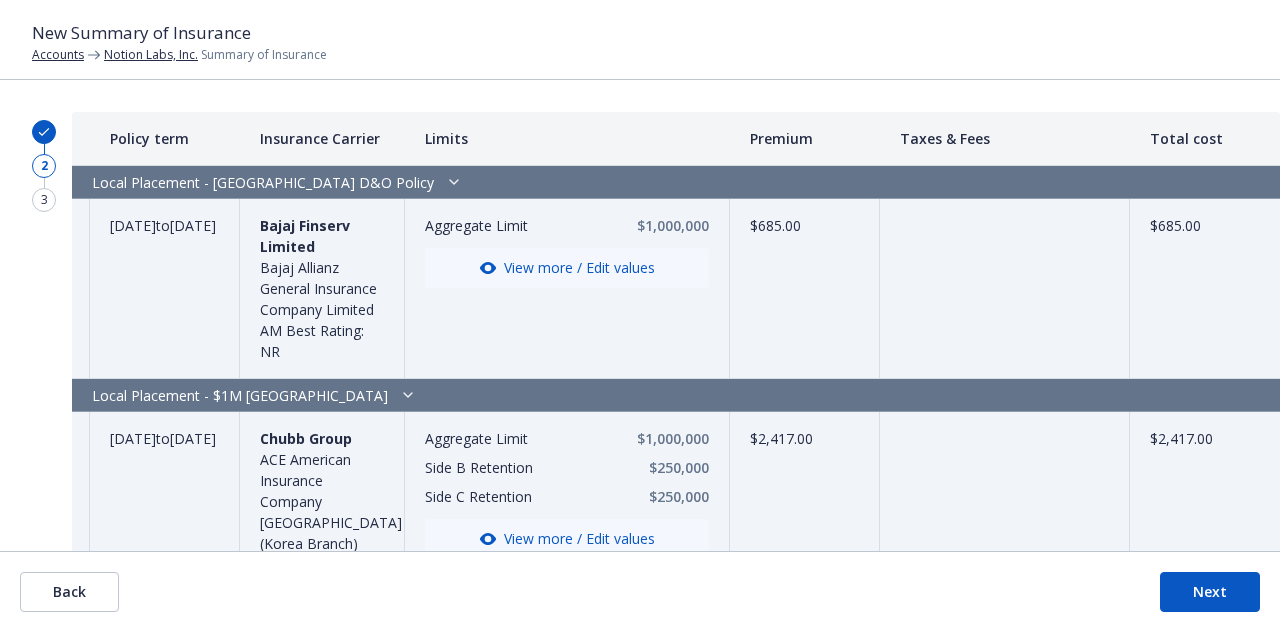 click on "$685.00" at bounding box center (1205, 289) 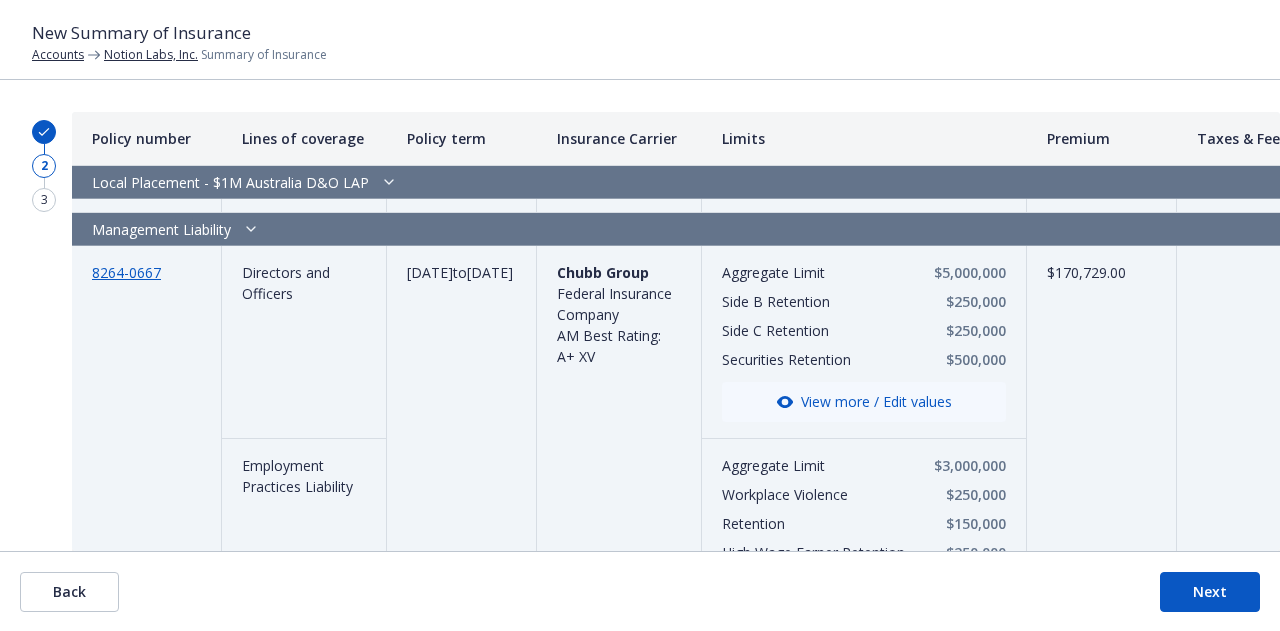 scroll, scrollTop: 600, scrollLeft: 0, axis: vertical 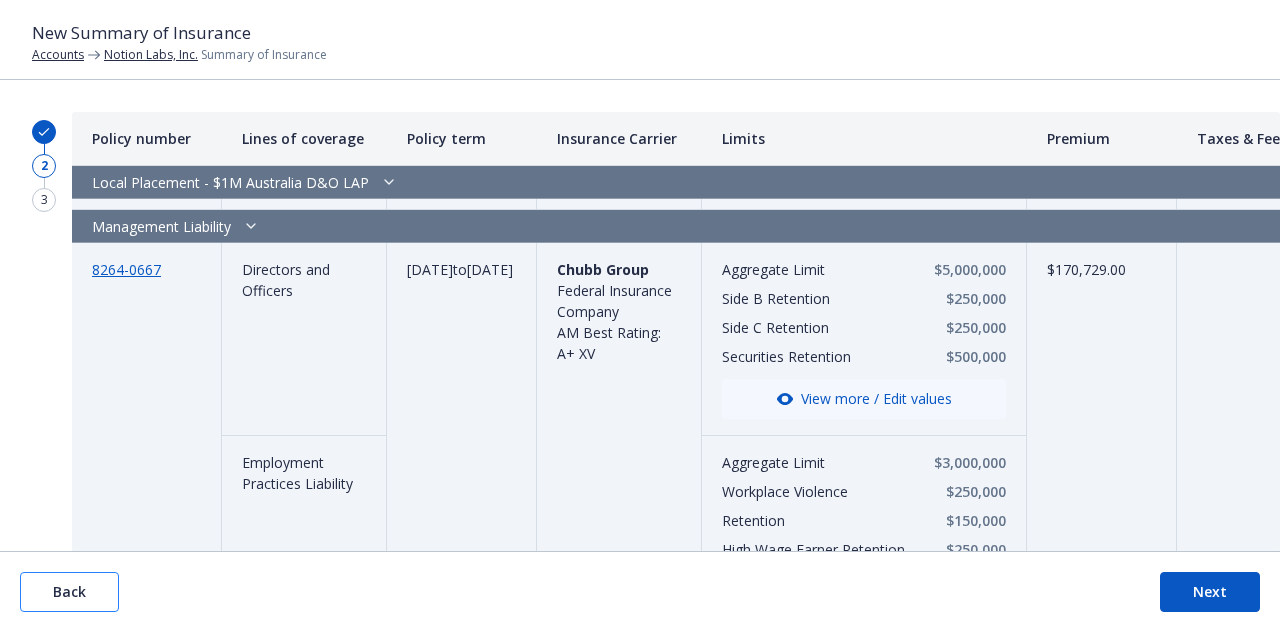 click on "Back" at bounding box center [69, 592] 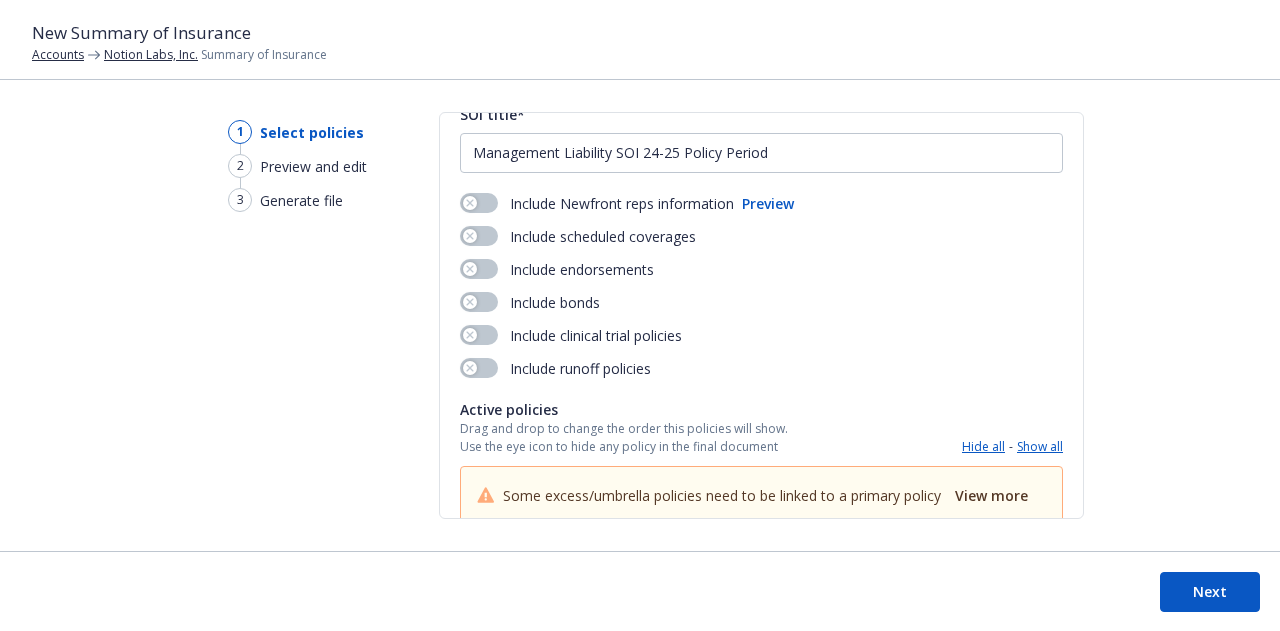 scroll, scrollTop: 0, scrollLeft: 0, axis: both 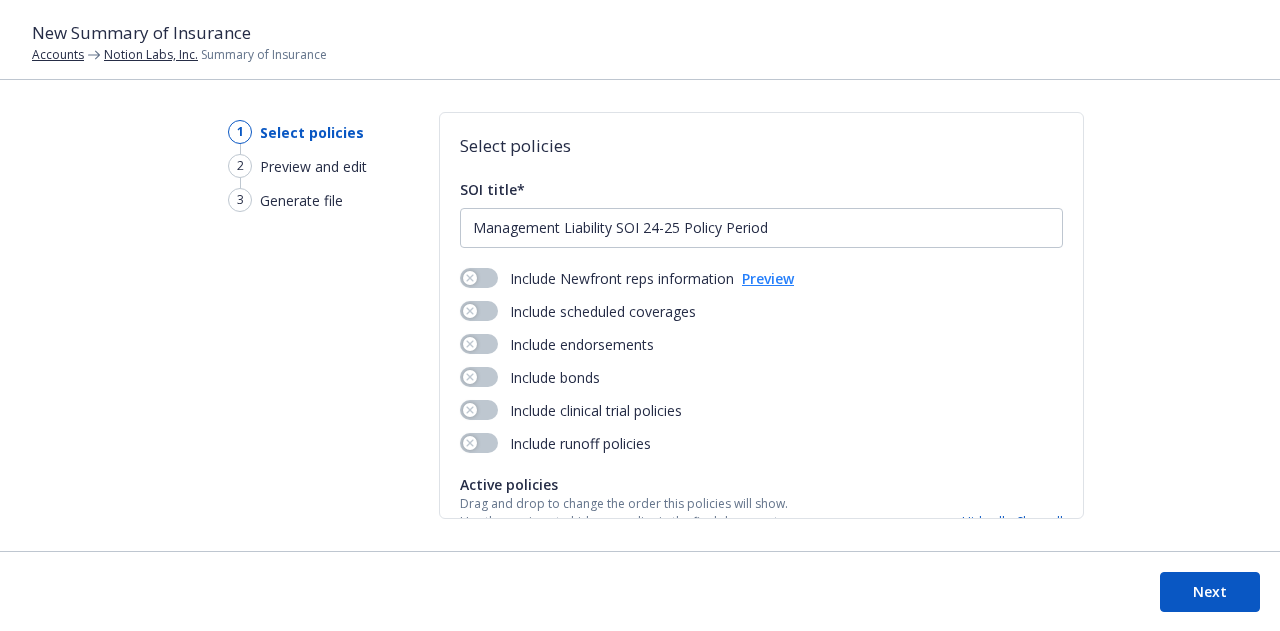 click on "Preview" at bounding box center (768, 278) 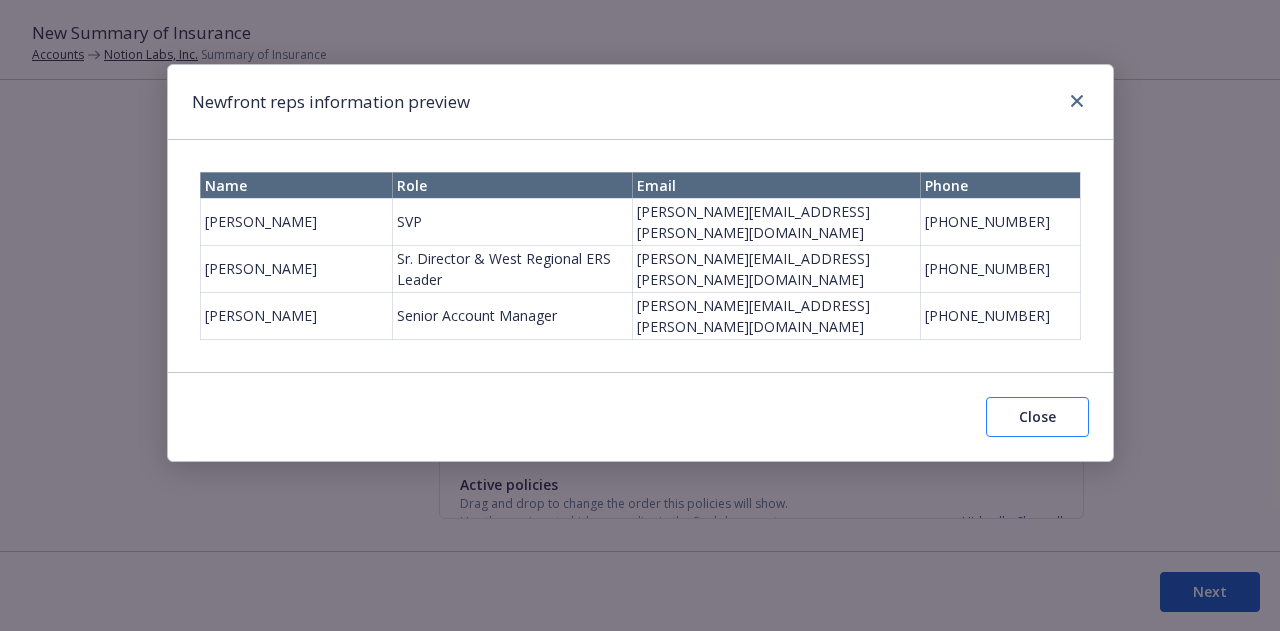 click on "Close" at bounding box center [1037, 417] 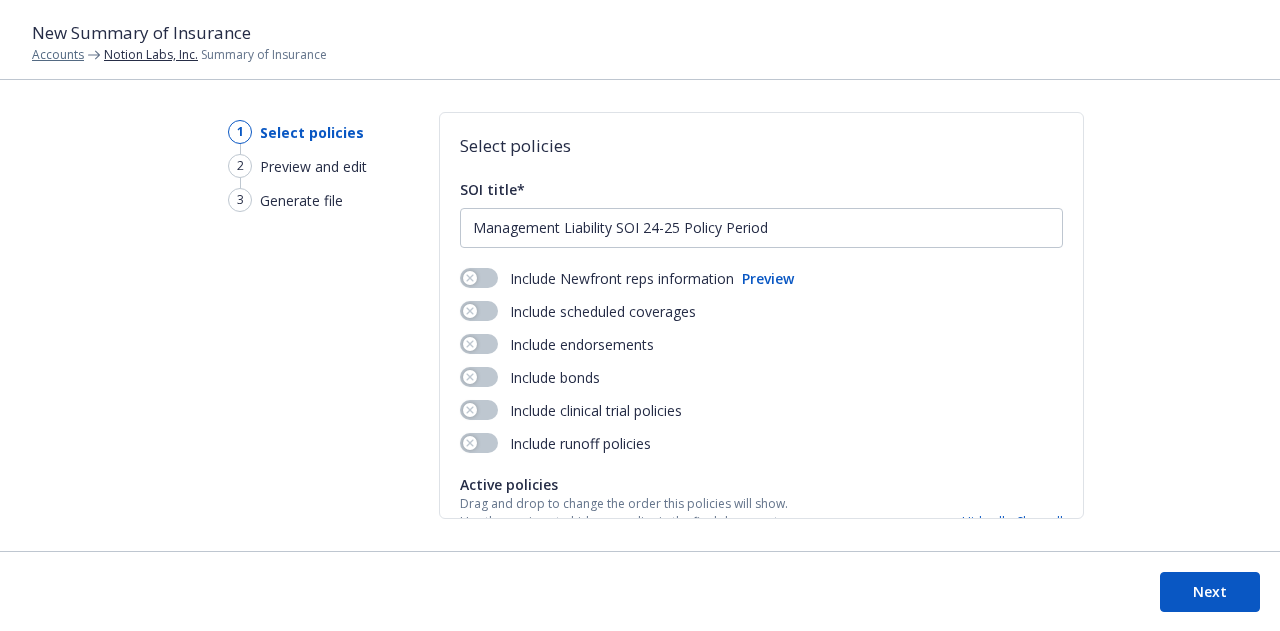 click on "Accounts" at bounding box center (58, 55) 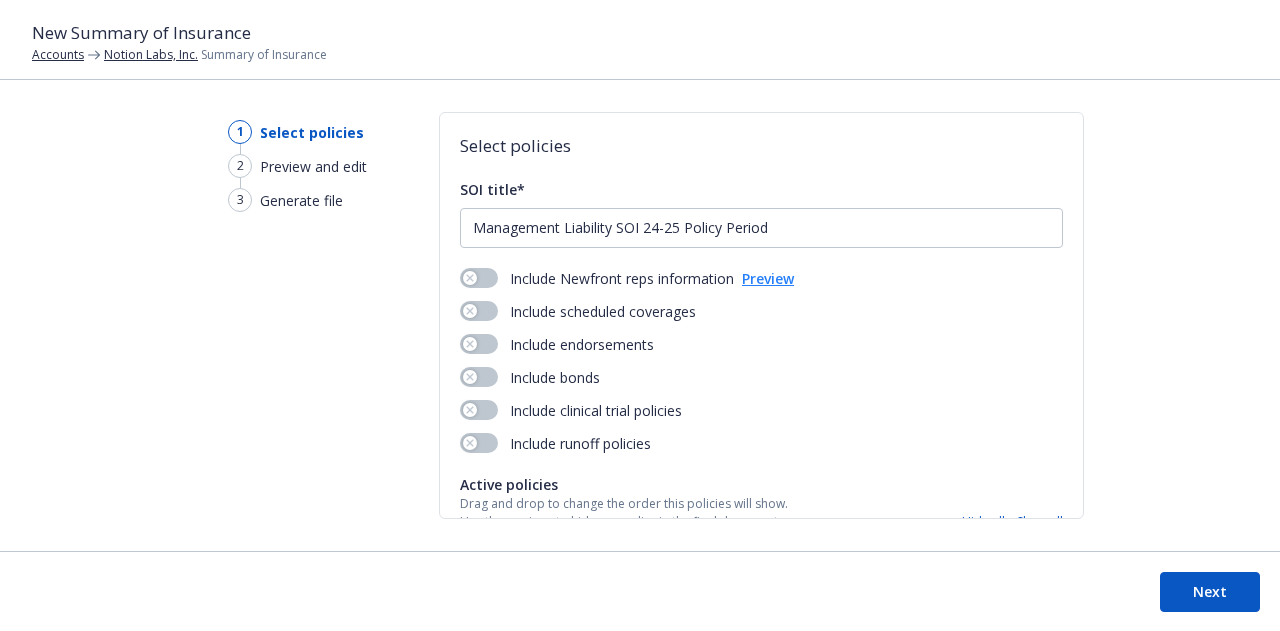 click on "Preview" at bounding box center (768, 278) 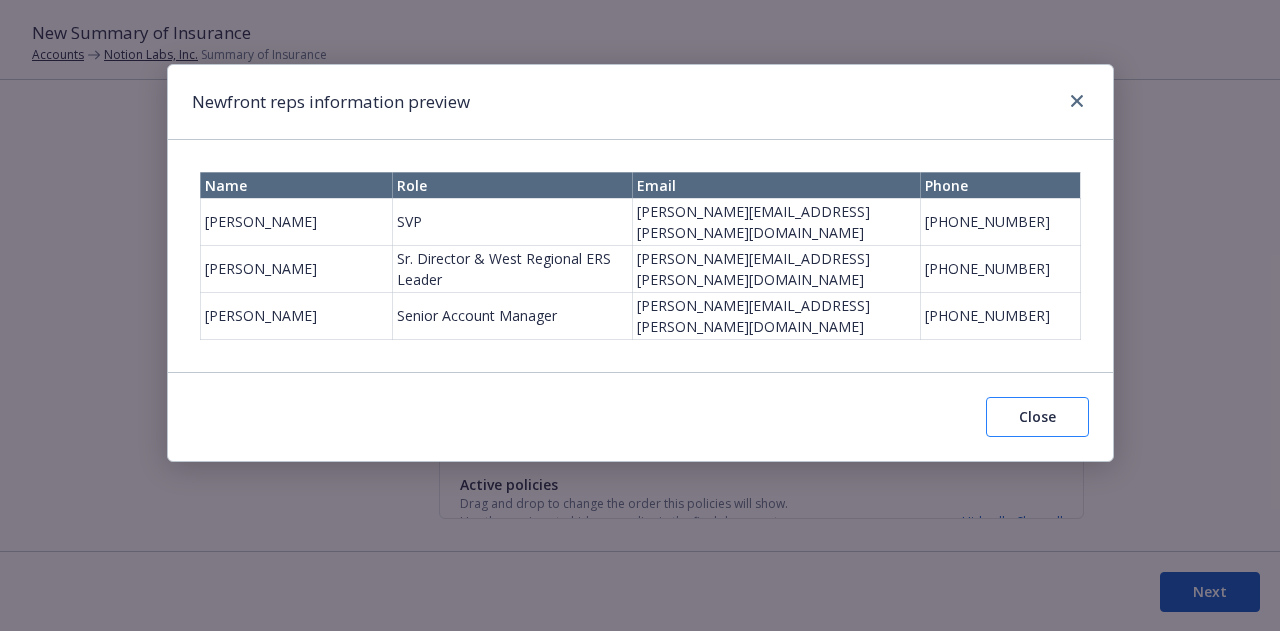 click on "Close" at bounding box center (1037, 417) 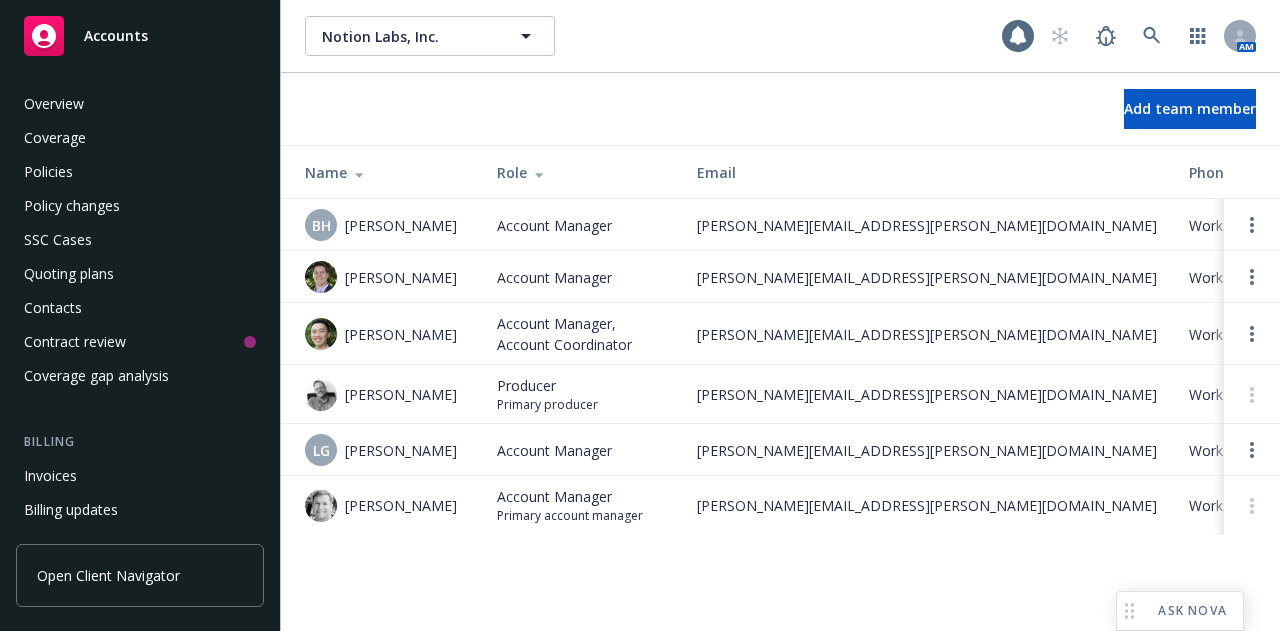 scroll, scrollTop: 0, scrollLeft: 0, axis: both 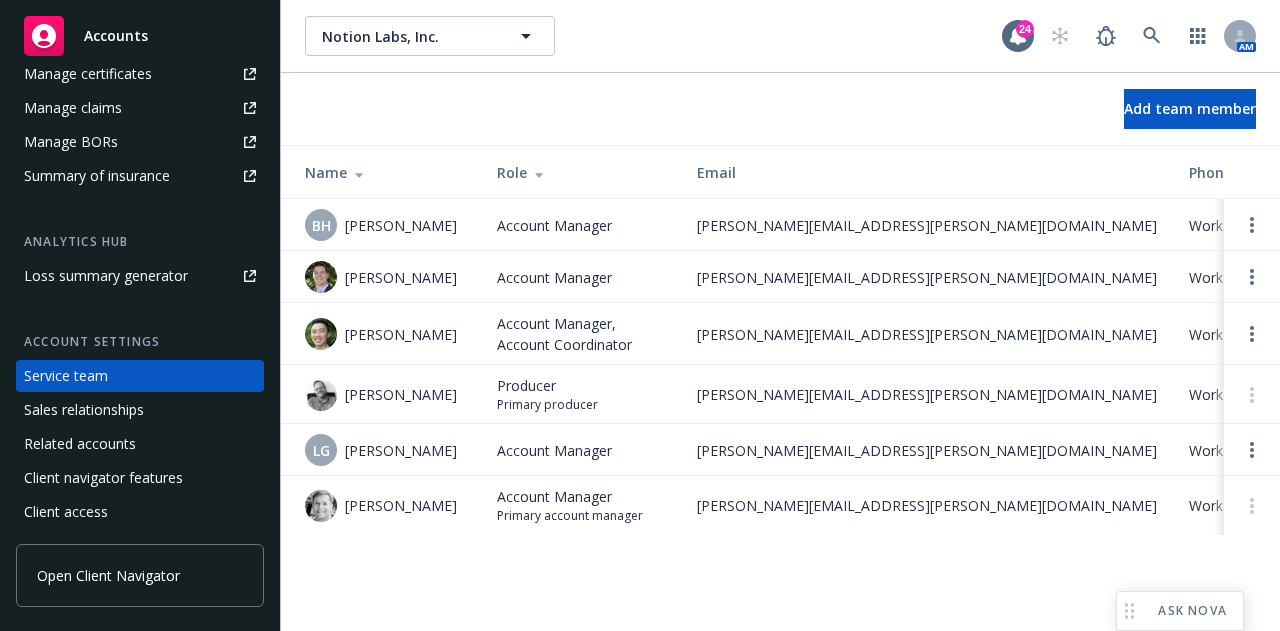 click at bounding box center (1252, 225) 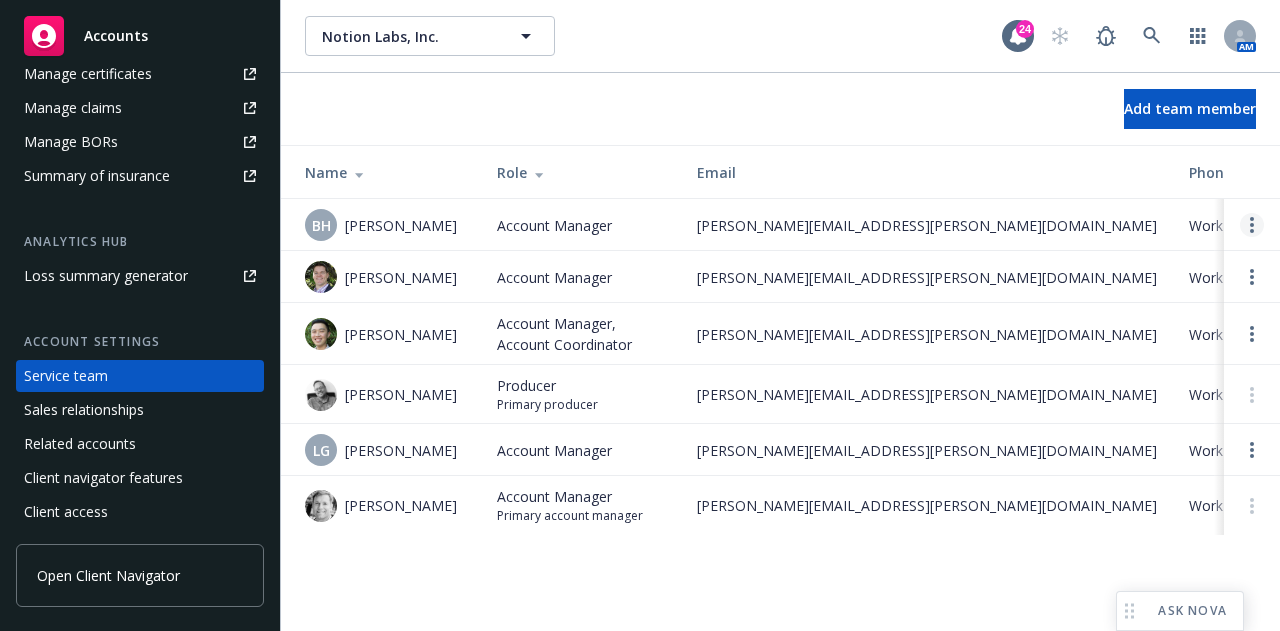click at bounding box center (1252, 225) 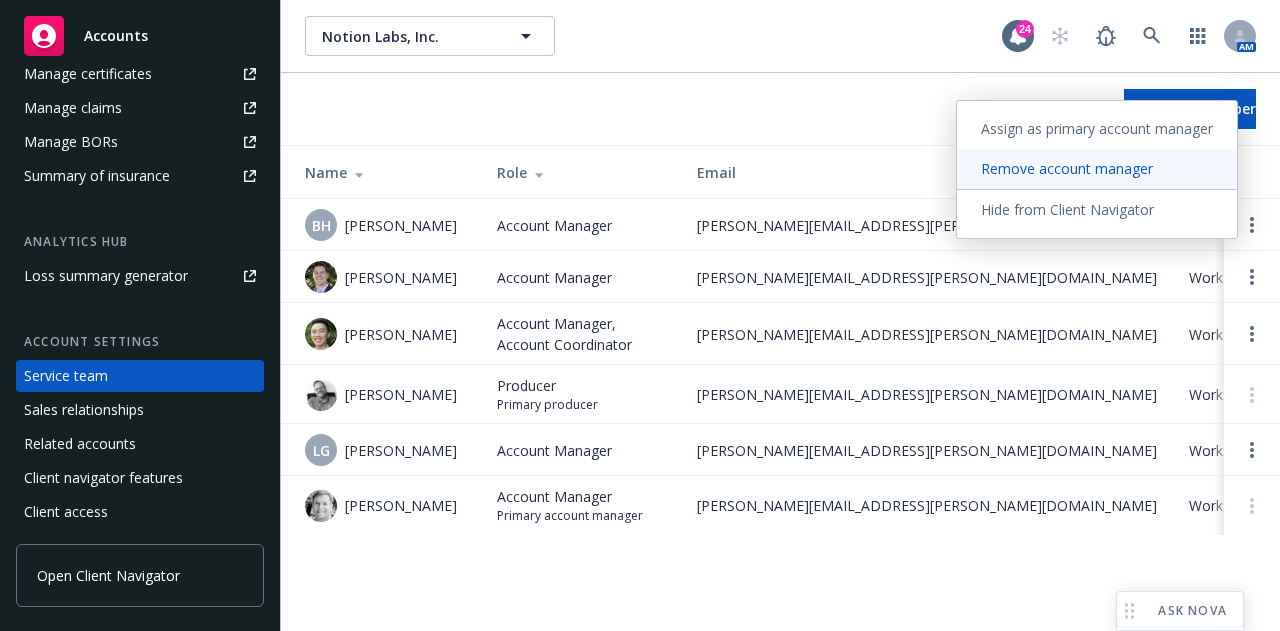 click on "Remove account manager" at bounding box center (1067, 168) 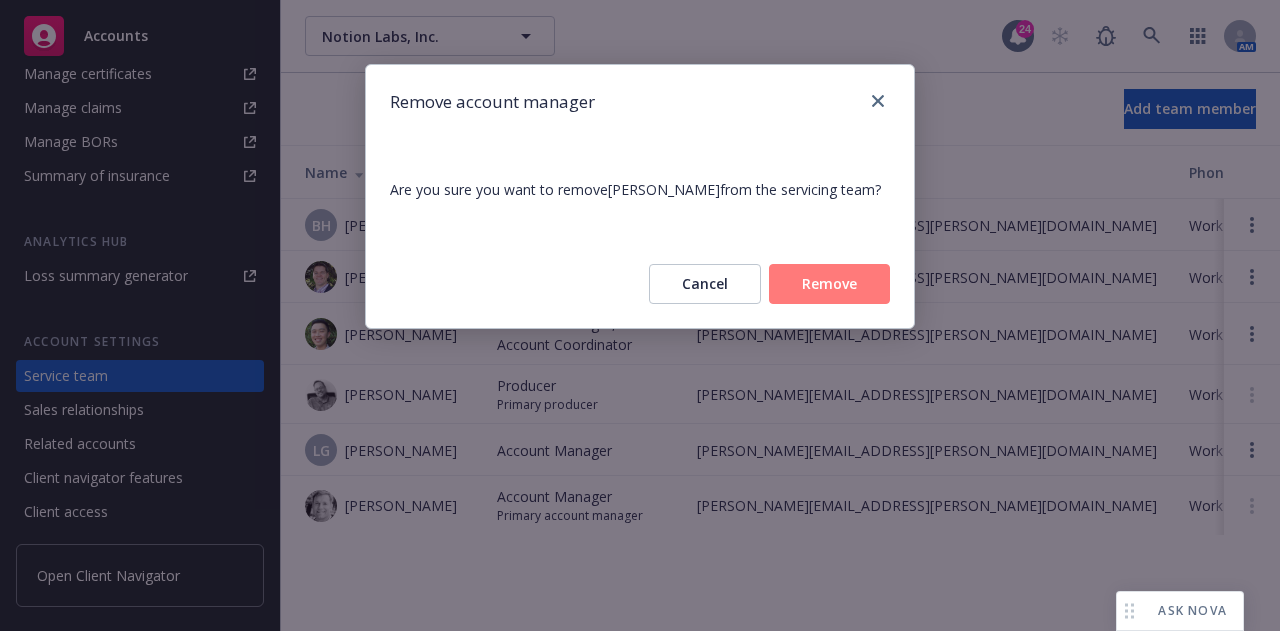 click on "Remove" at bounding box center (829, 284) 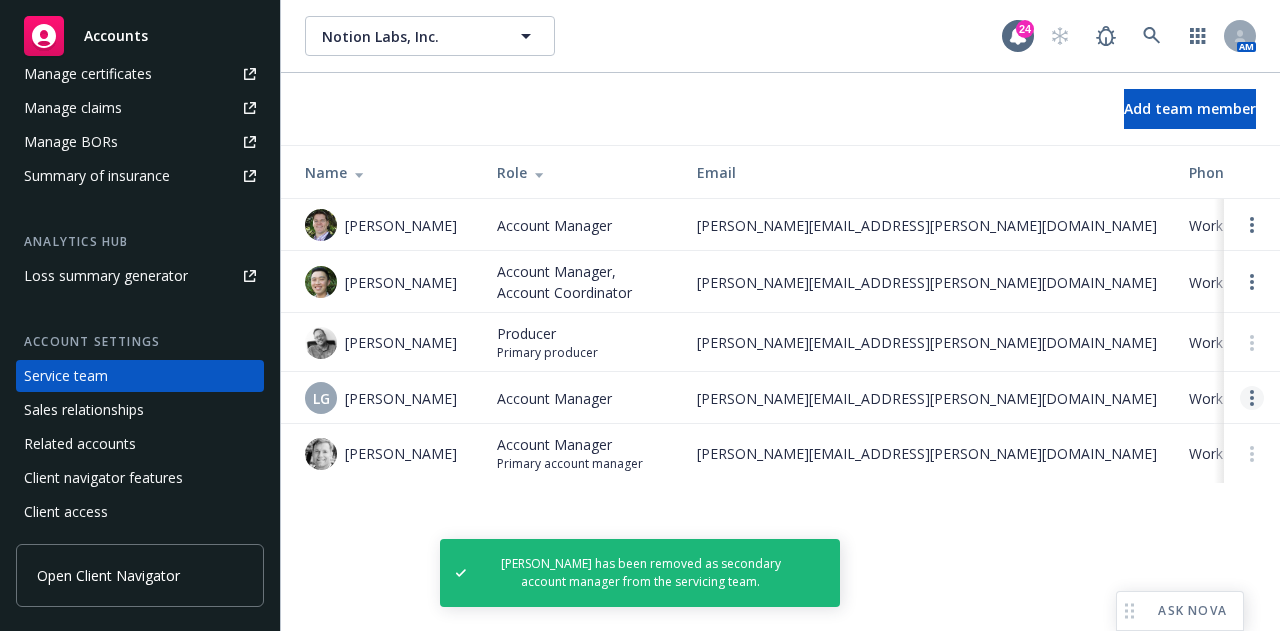 click at bounding box center (1252, 398) 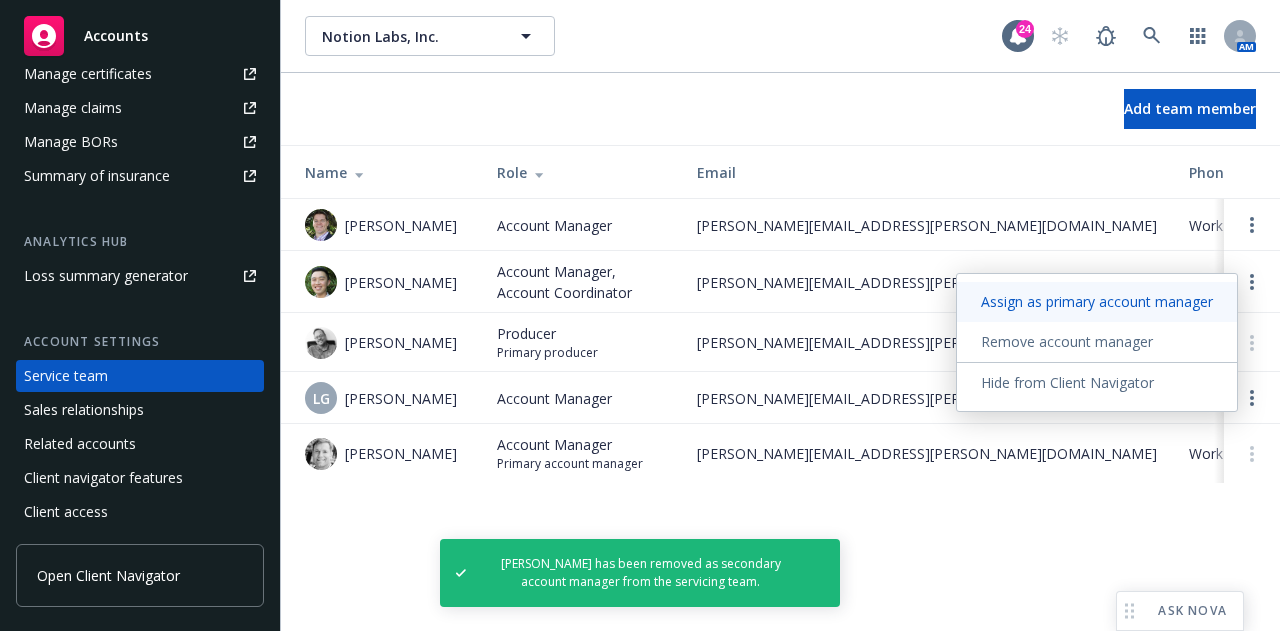 click on "Assign as primary account manager" at bounding box center [1097, 302] 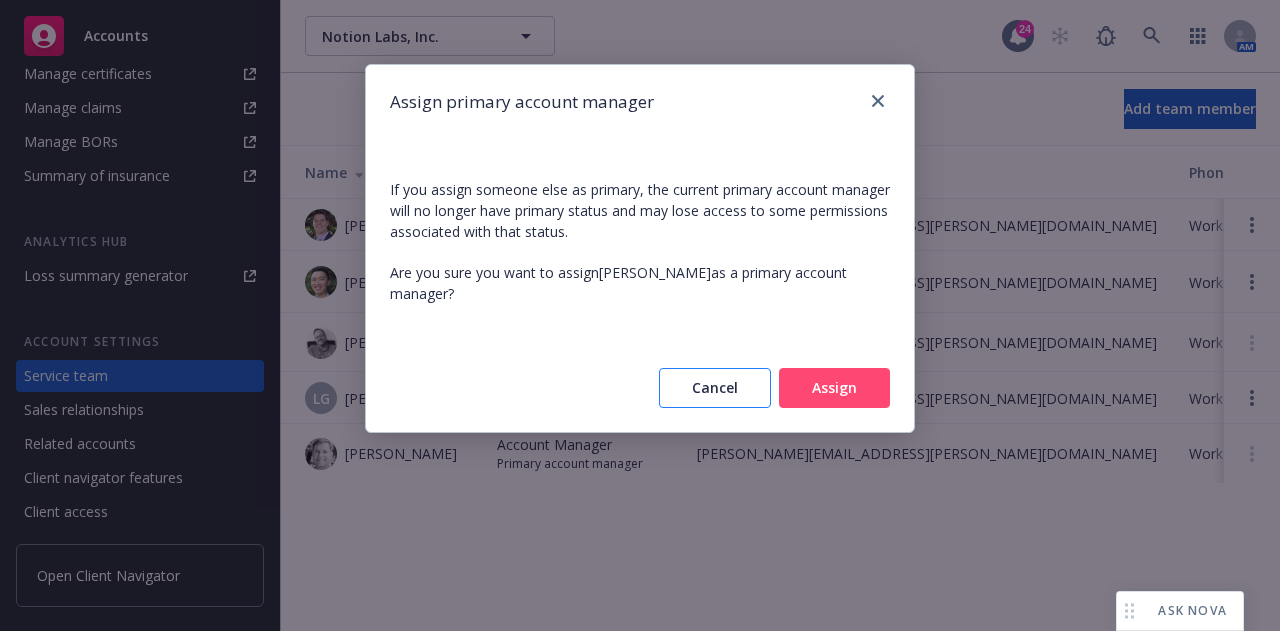 click on "Cancel" at bounding box center [715, 388] 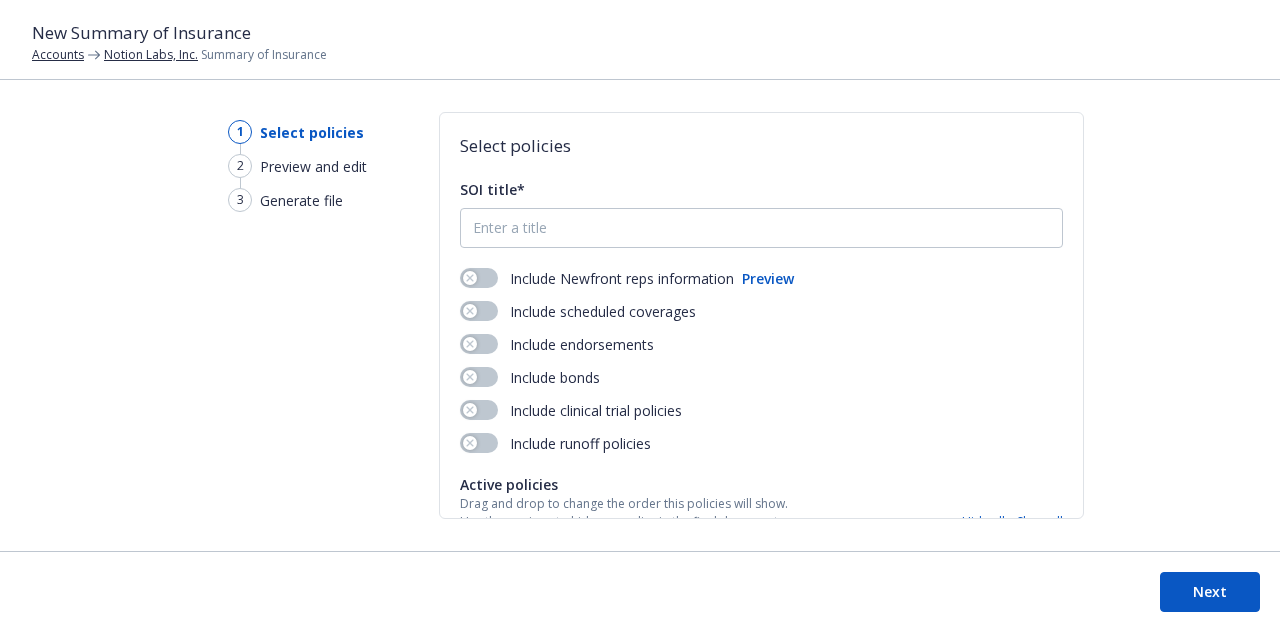 scroll, scrollTop: 0, scrollLeft: 0, axis: both 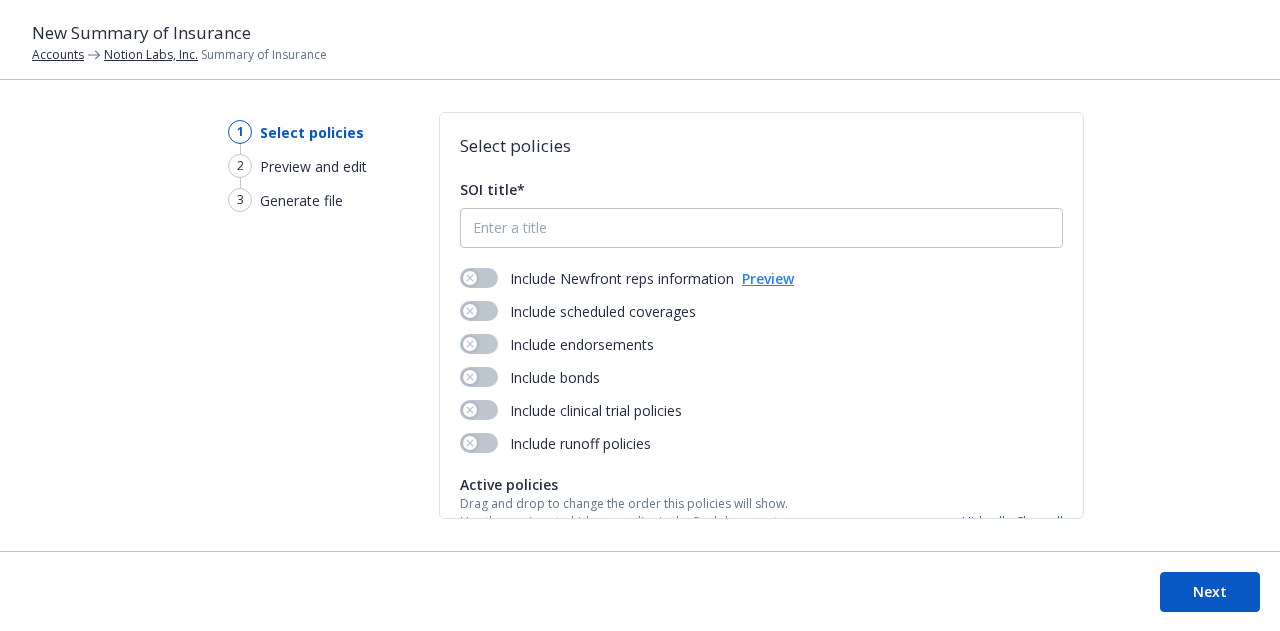 click on "Preview" at bounding box center (768, 278) 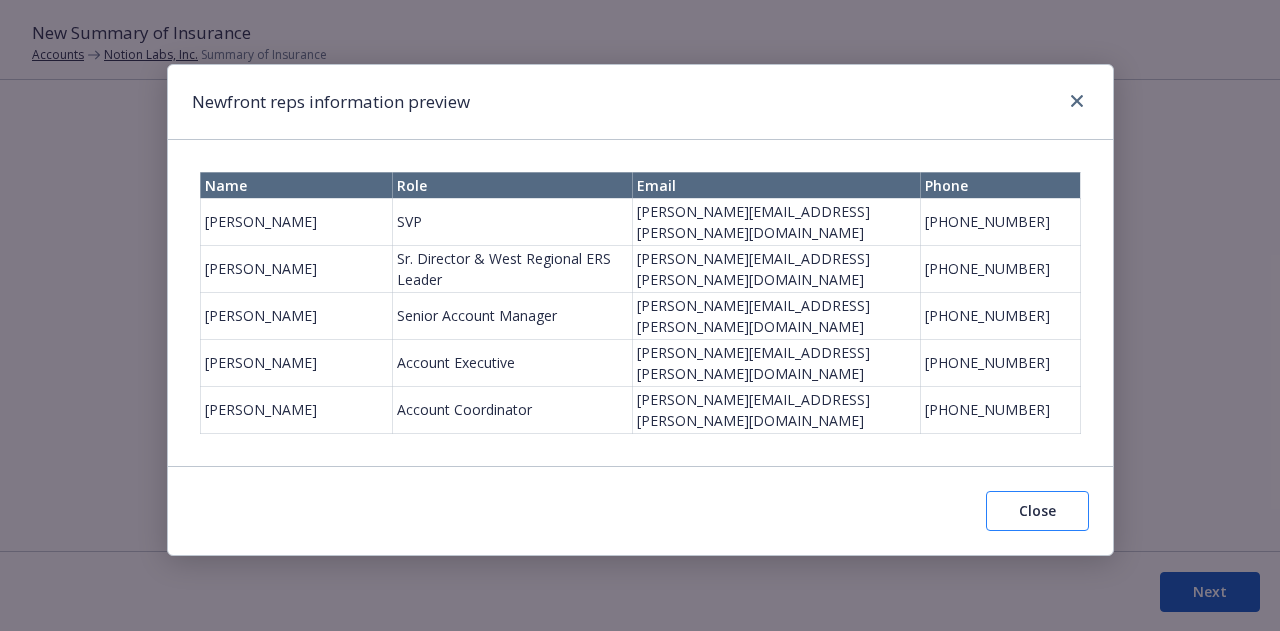 click on "Close" at bounding box center (1037, 511) 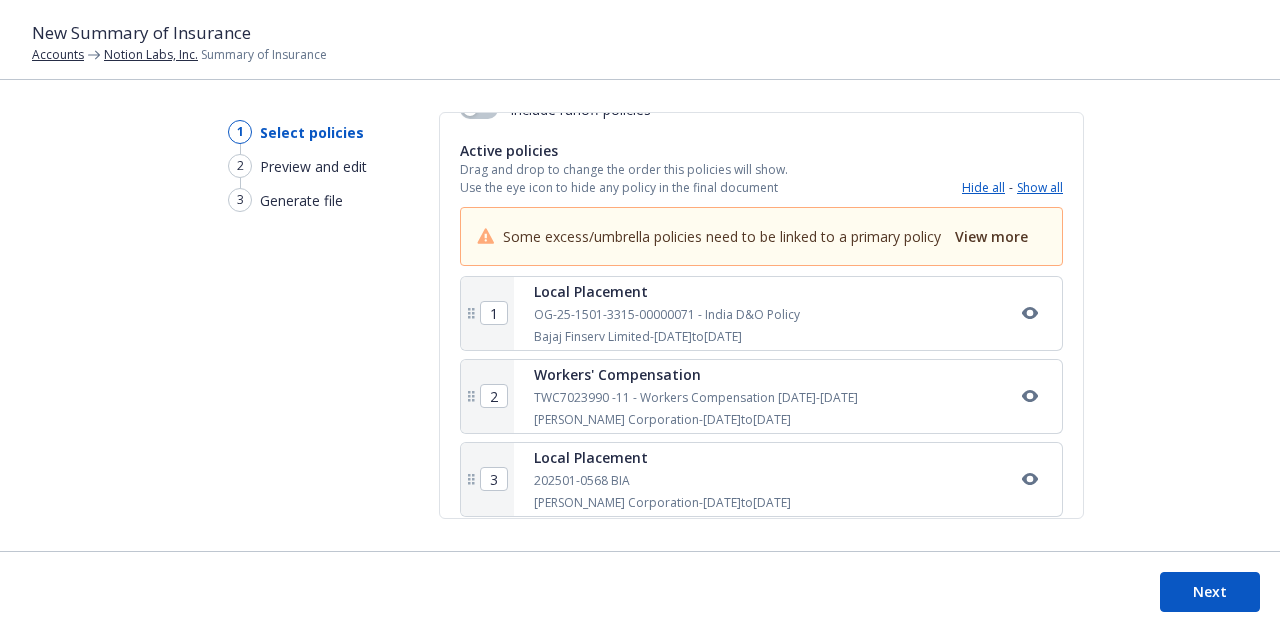 scroll, scrollTop: 313, scrollLeft: 0, axis: vertical 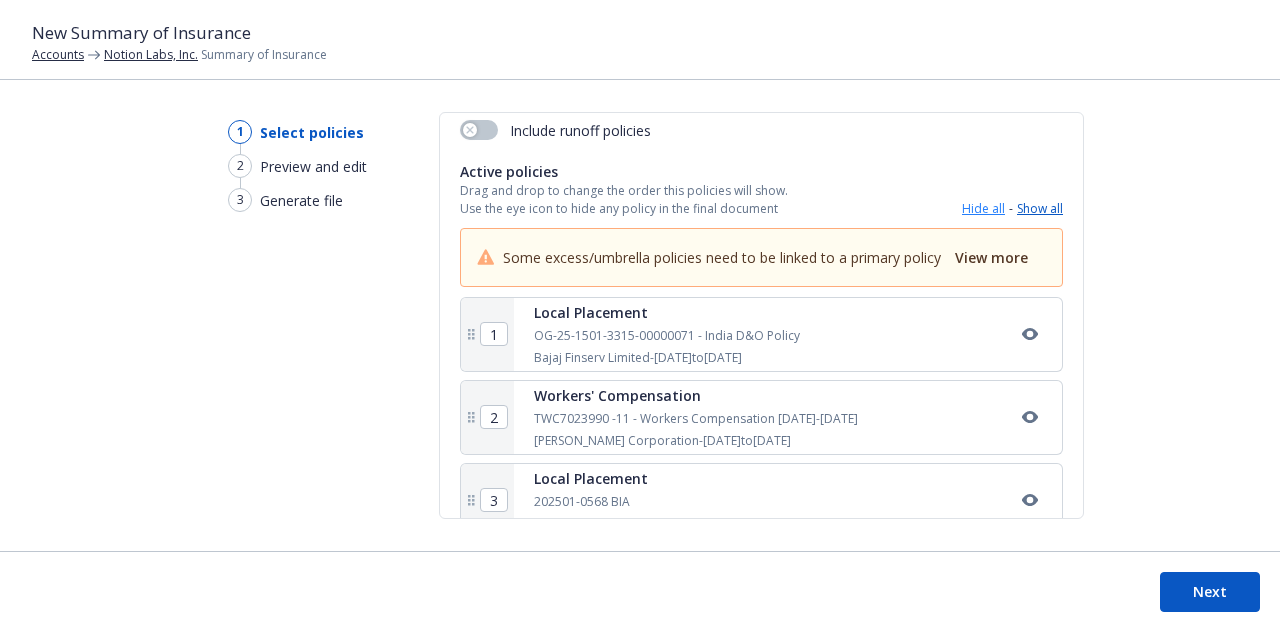 click on "Hide all" at bounding box center [983, 209] 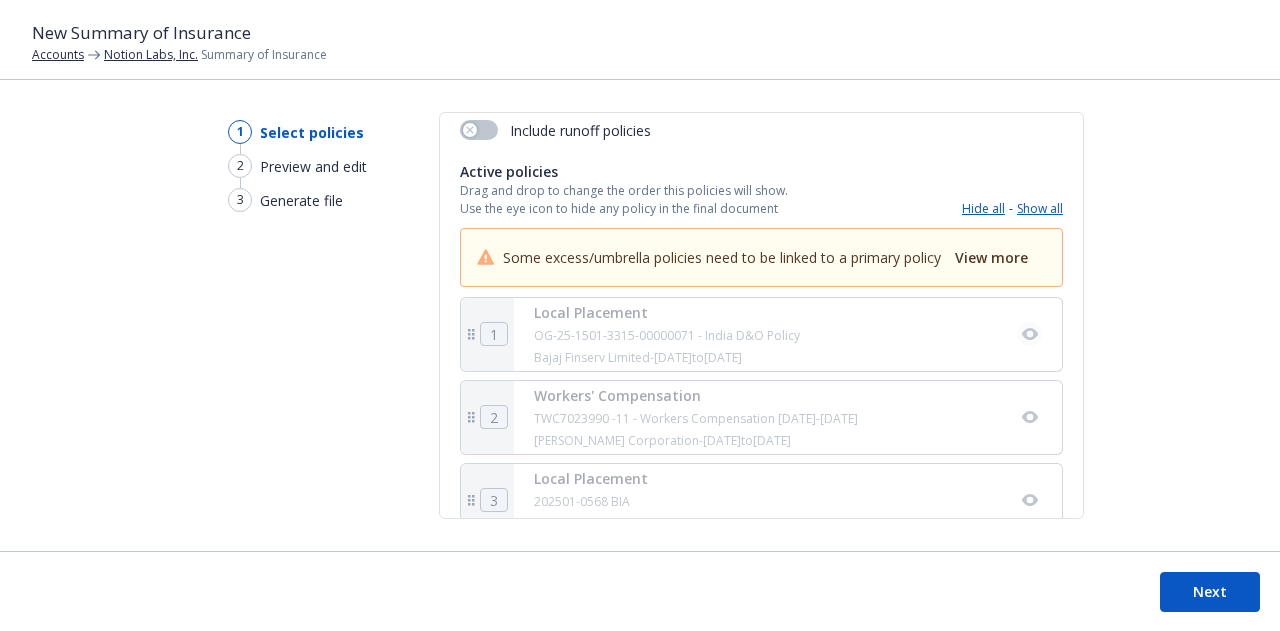 click 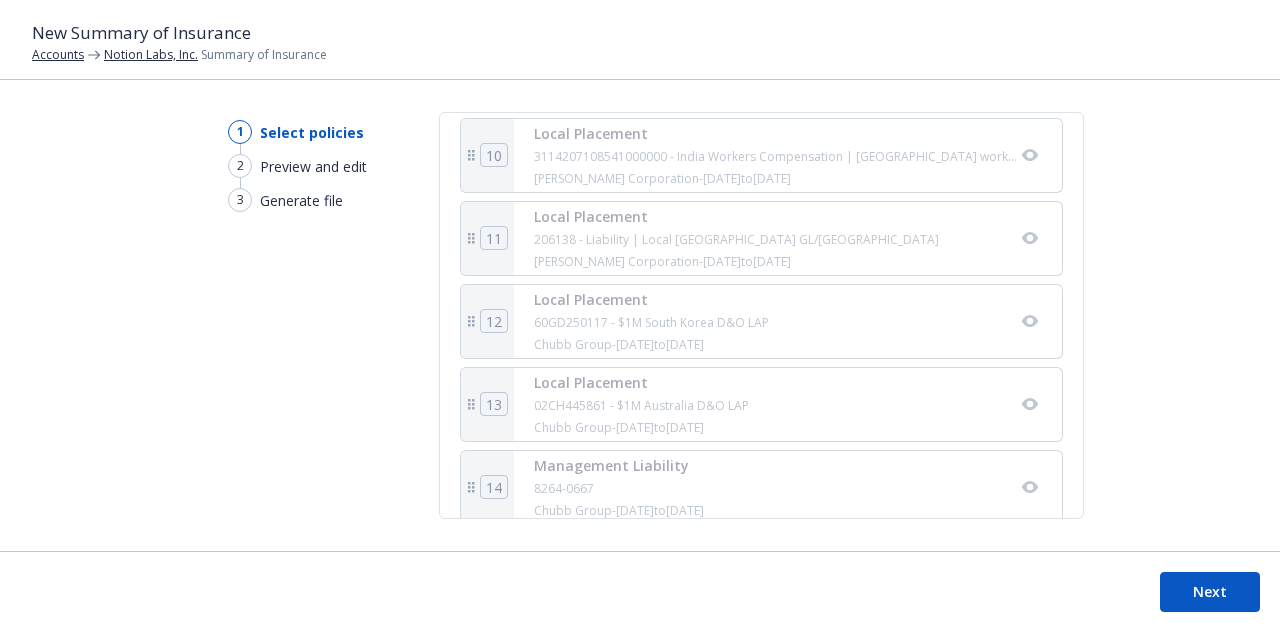 scroll, scrollTop: 1240, scrollLeft: 0, axis: vertical 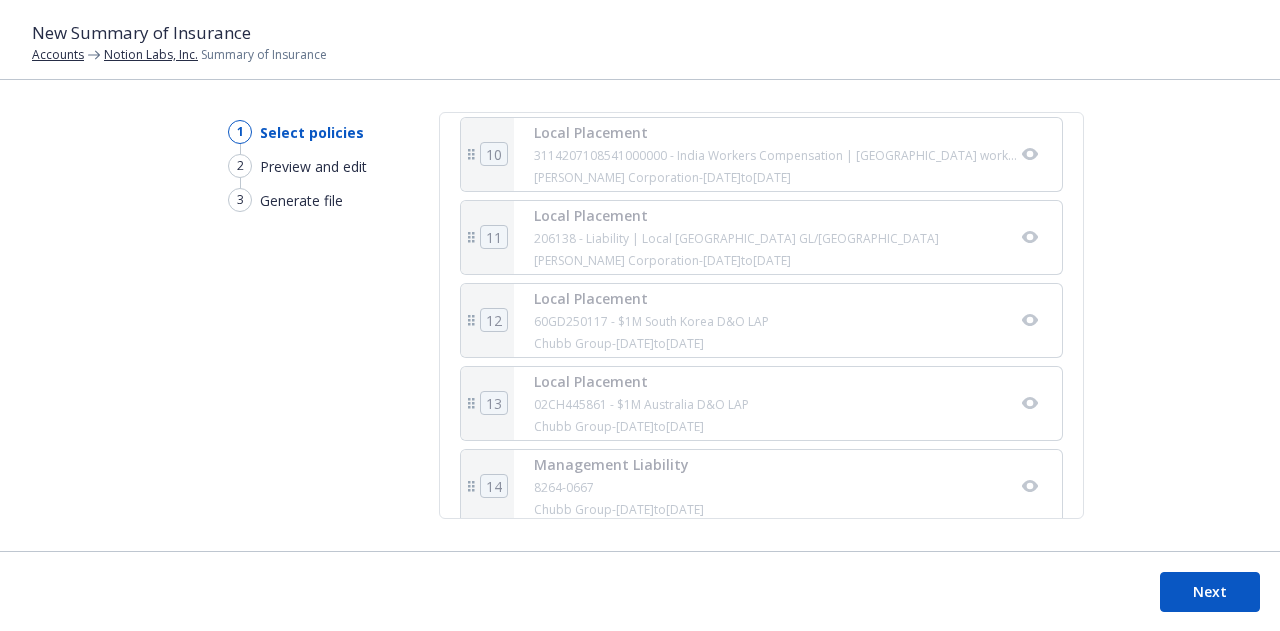 click on "Local Placement 60GD250117 - $1M South Korea D&O LAP Chubb Group  -  03/06/2025  to  11/01/2025" at bounding box center (788, 320) 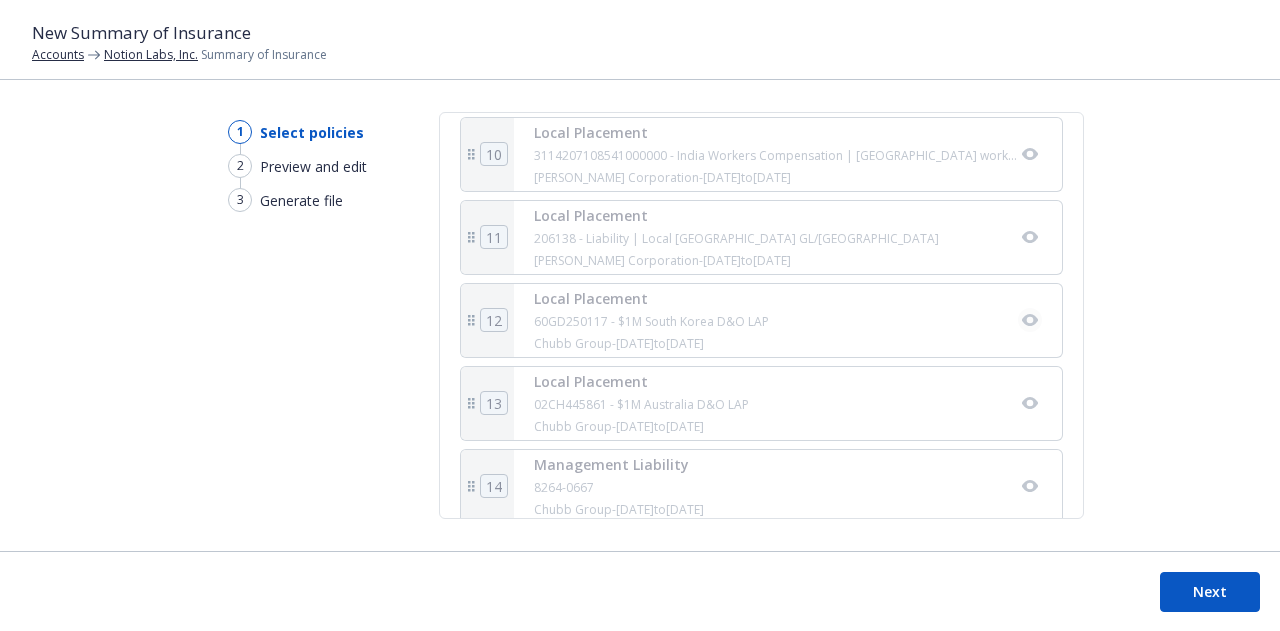 click 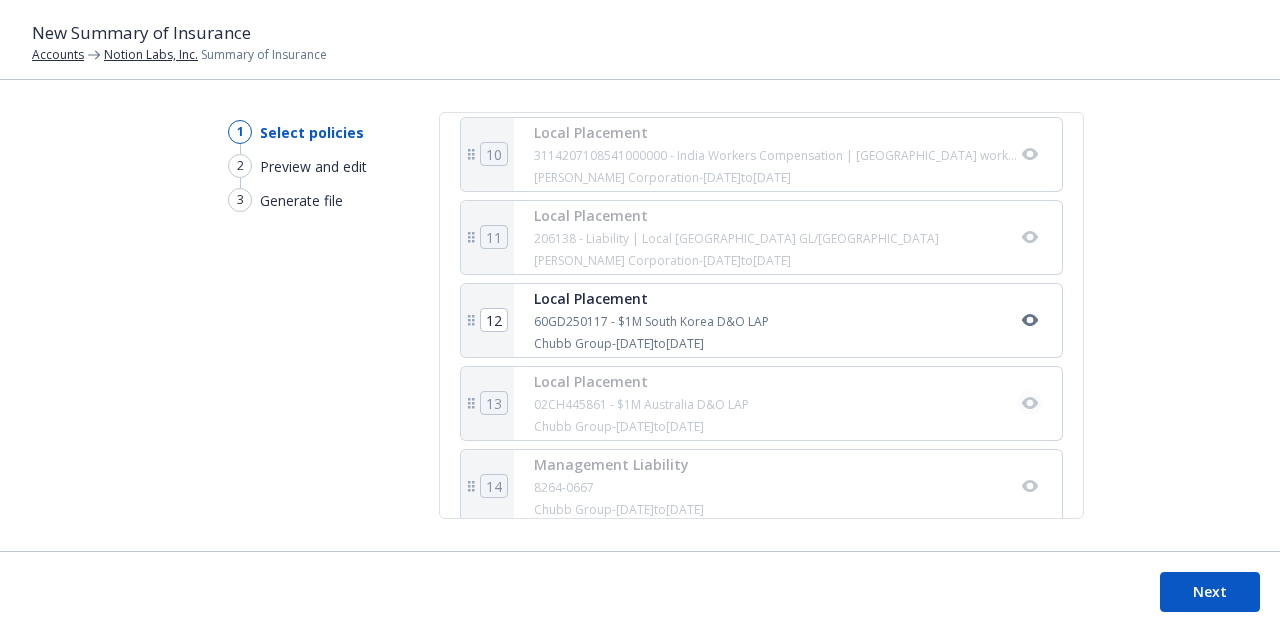 click 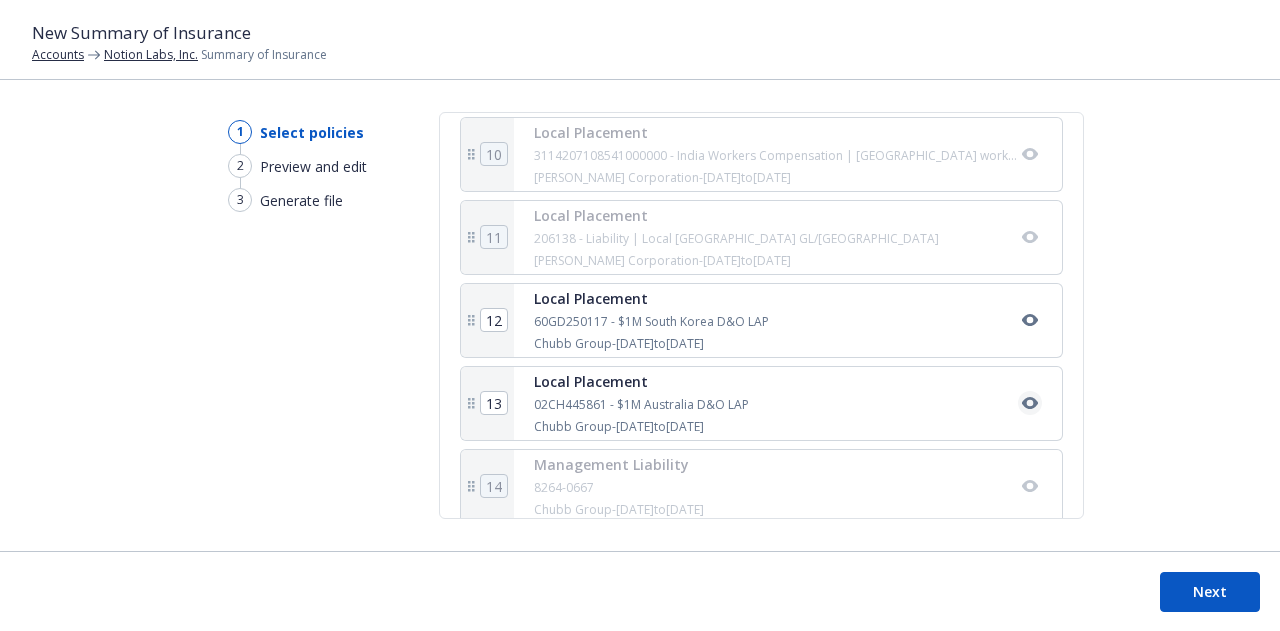 scroll, scrollTop: 1286, scrollLeft: 0, axis: vertical 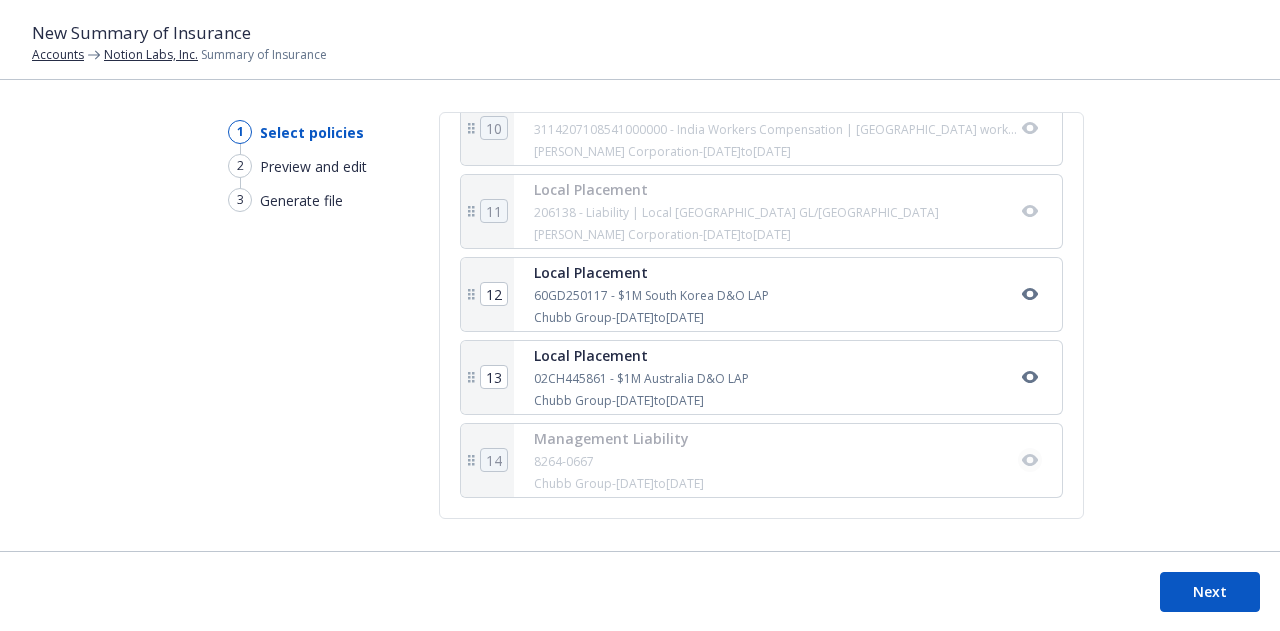 click 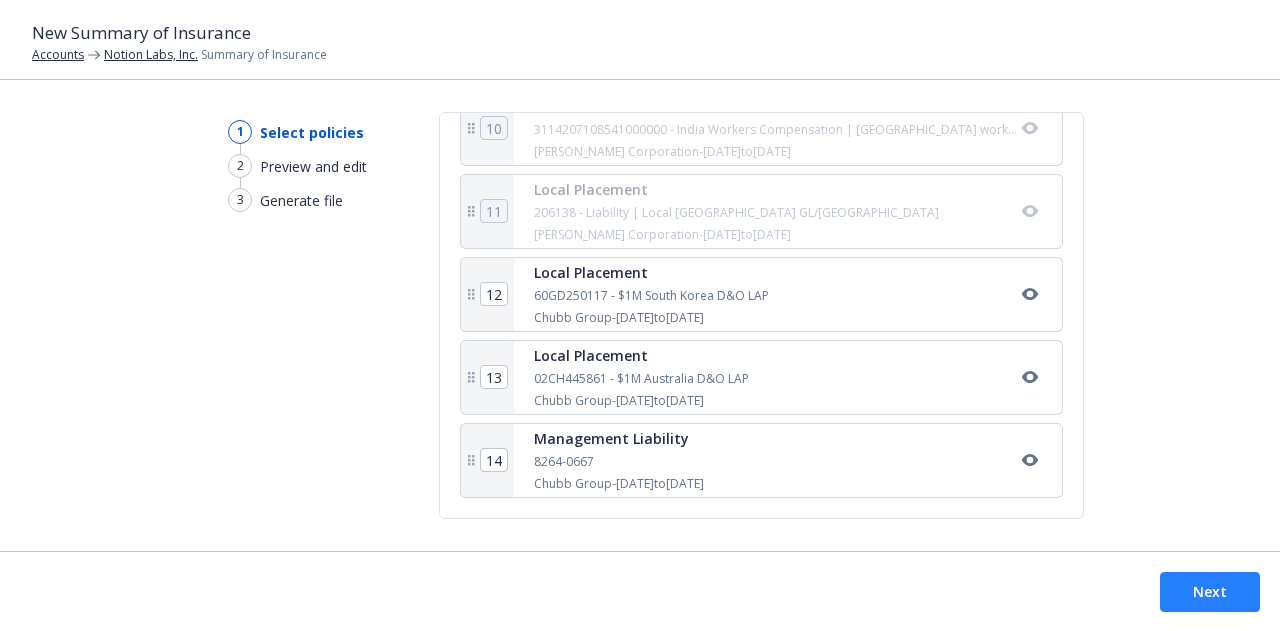 click on "Next" at bounding box center [1210, 592] 